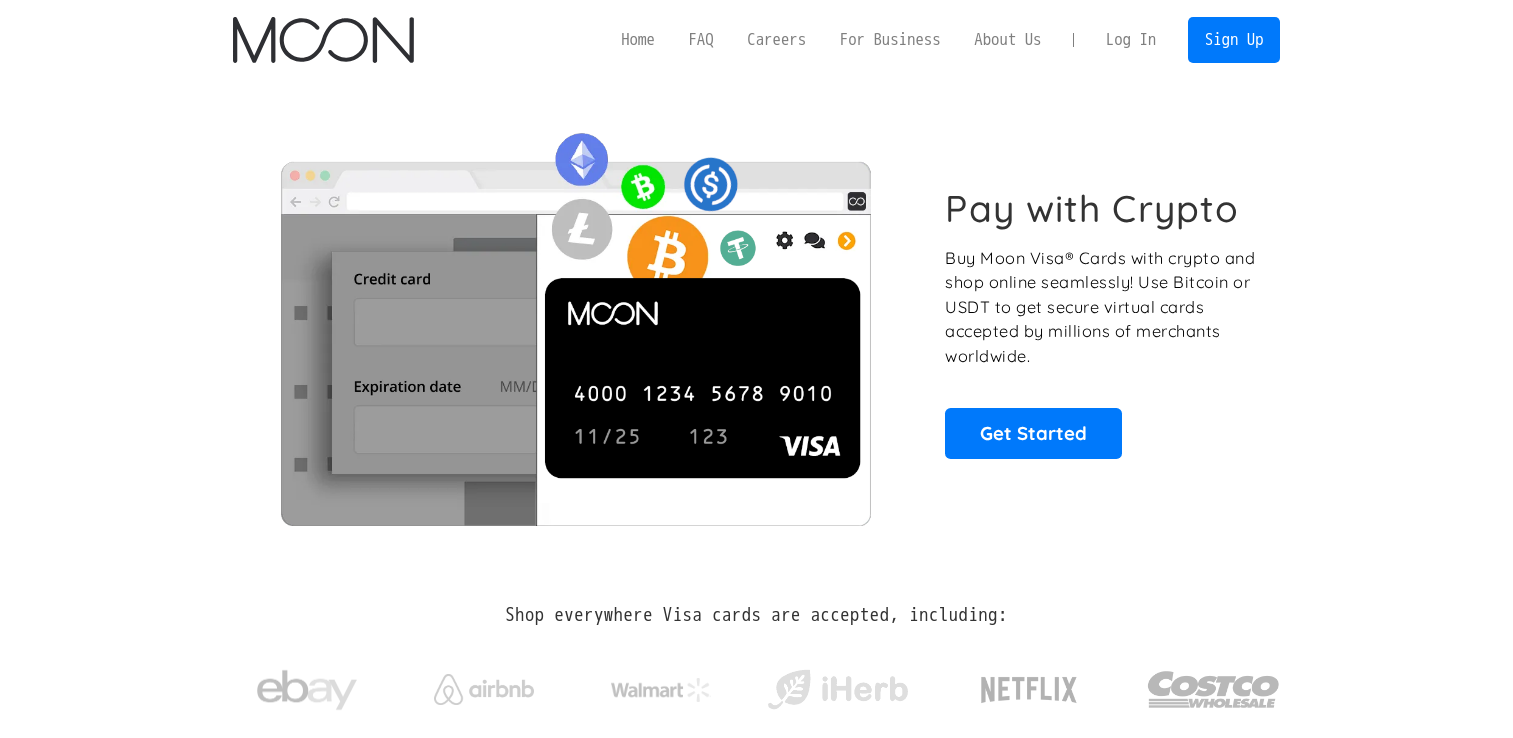 scroll, scrollTop: 0, scrollLeft: 0, axis: both 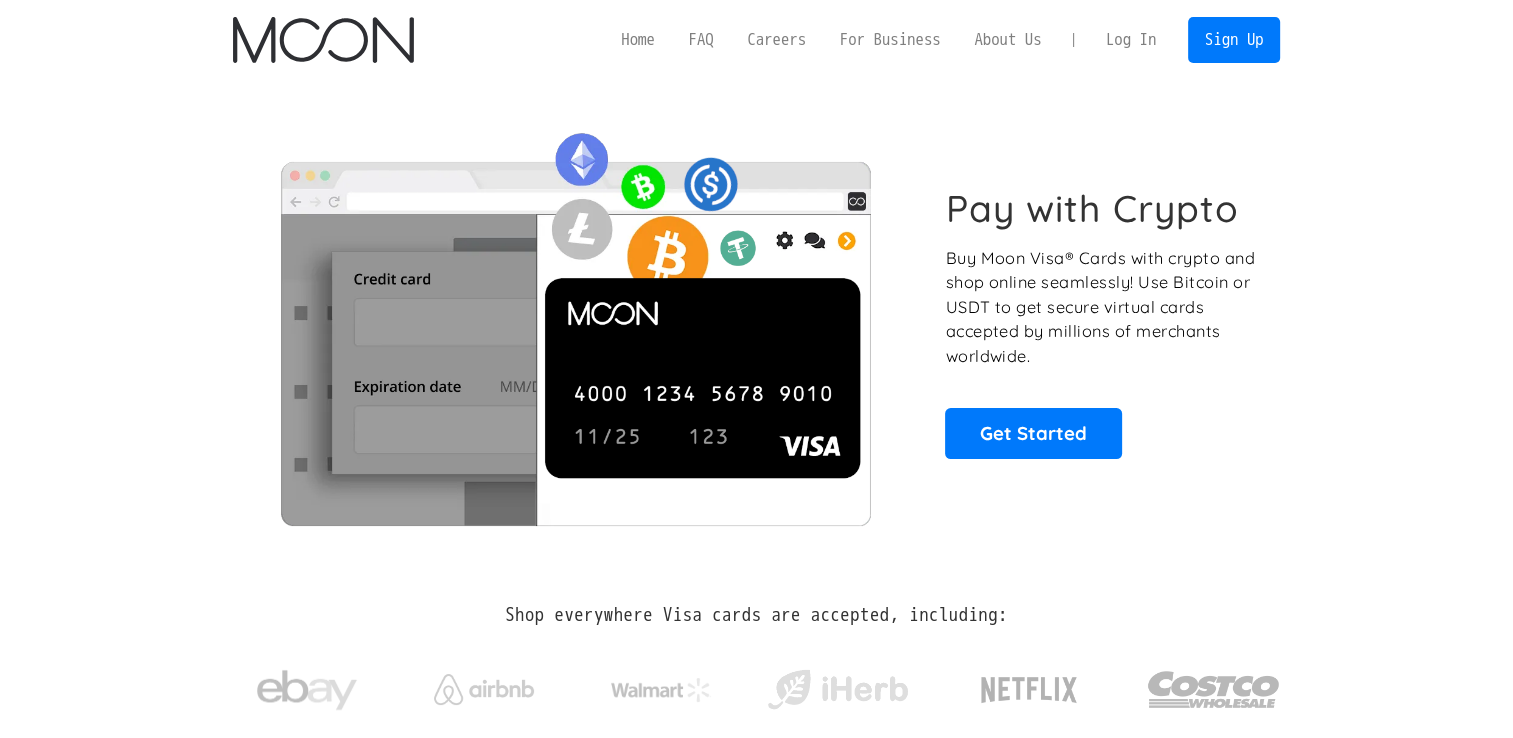 click on "Log In" at bounding box center [1131, 40] 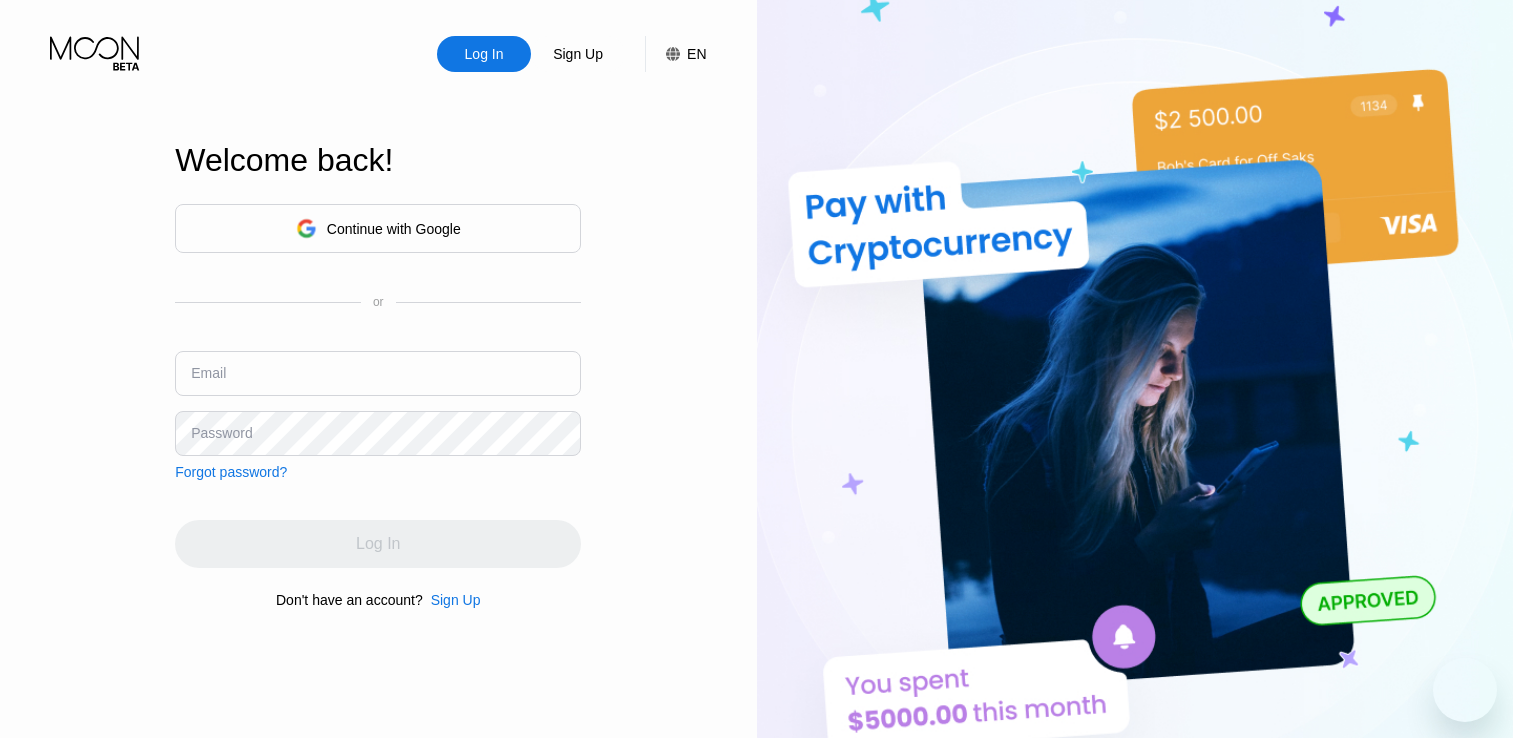 scroll, scrollTop: 0, scrollLeft: 0, axis: both 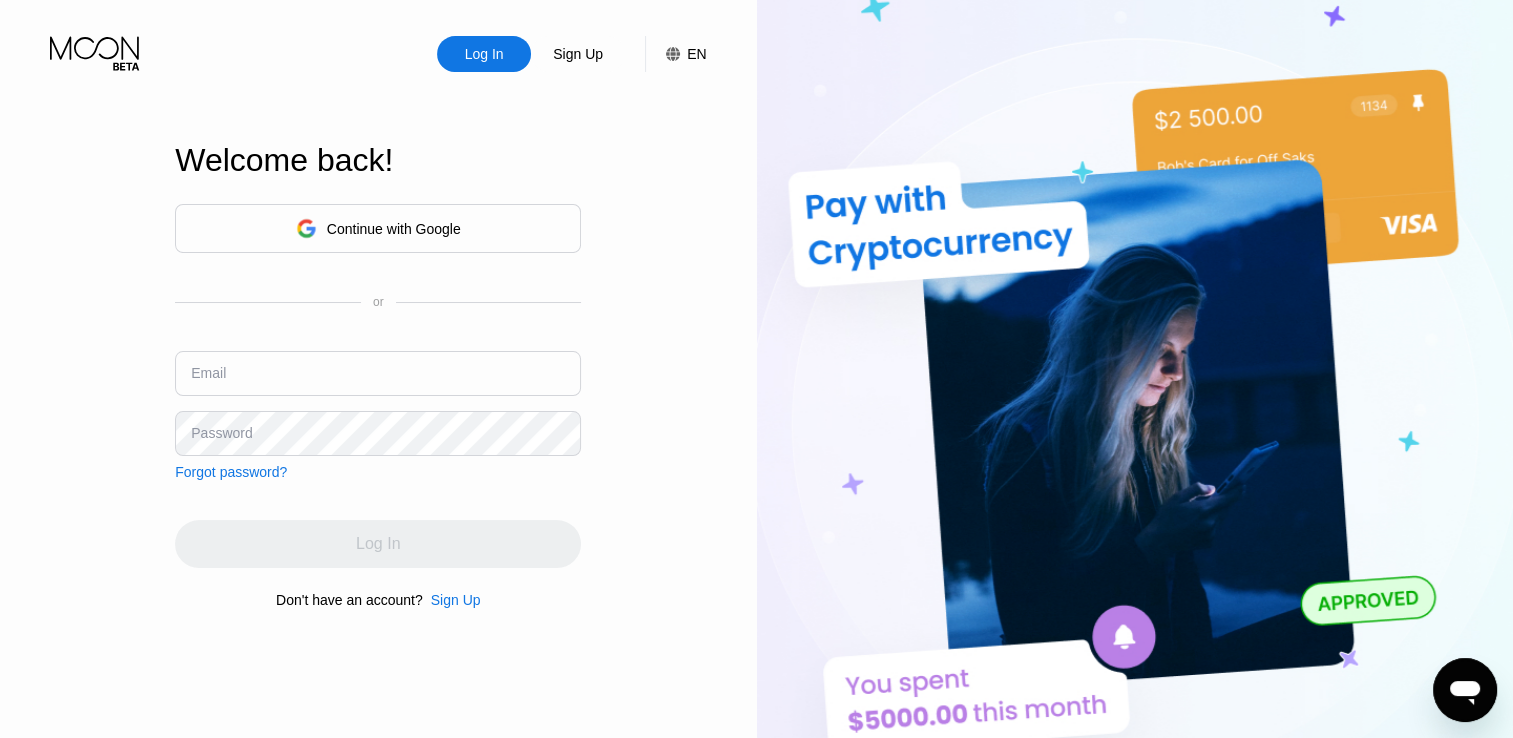 click on "Continue with Google" at bounding box center (394, 229) 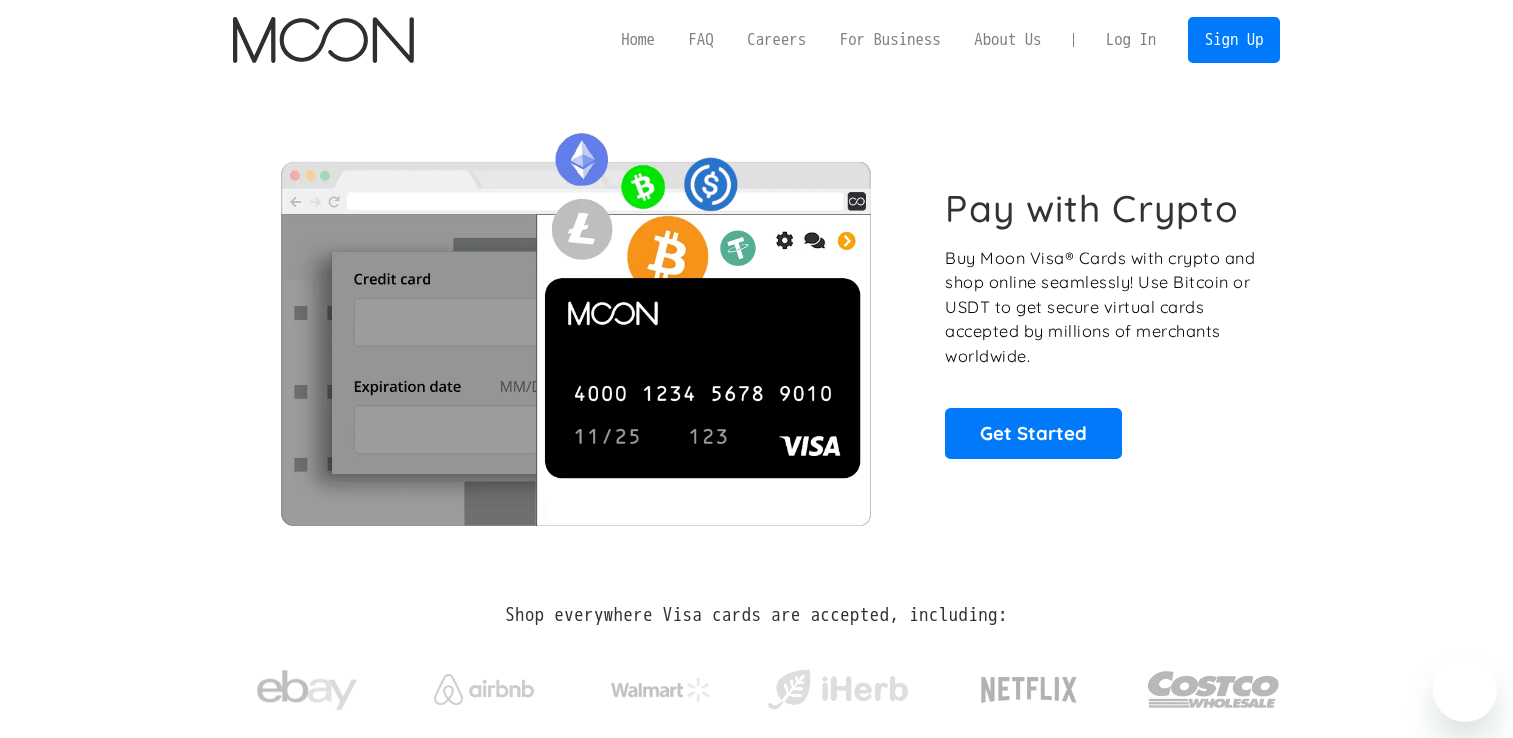 scroll, scrollTop: 0, scrollLeft: 0, axis: both 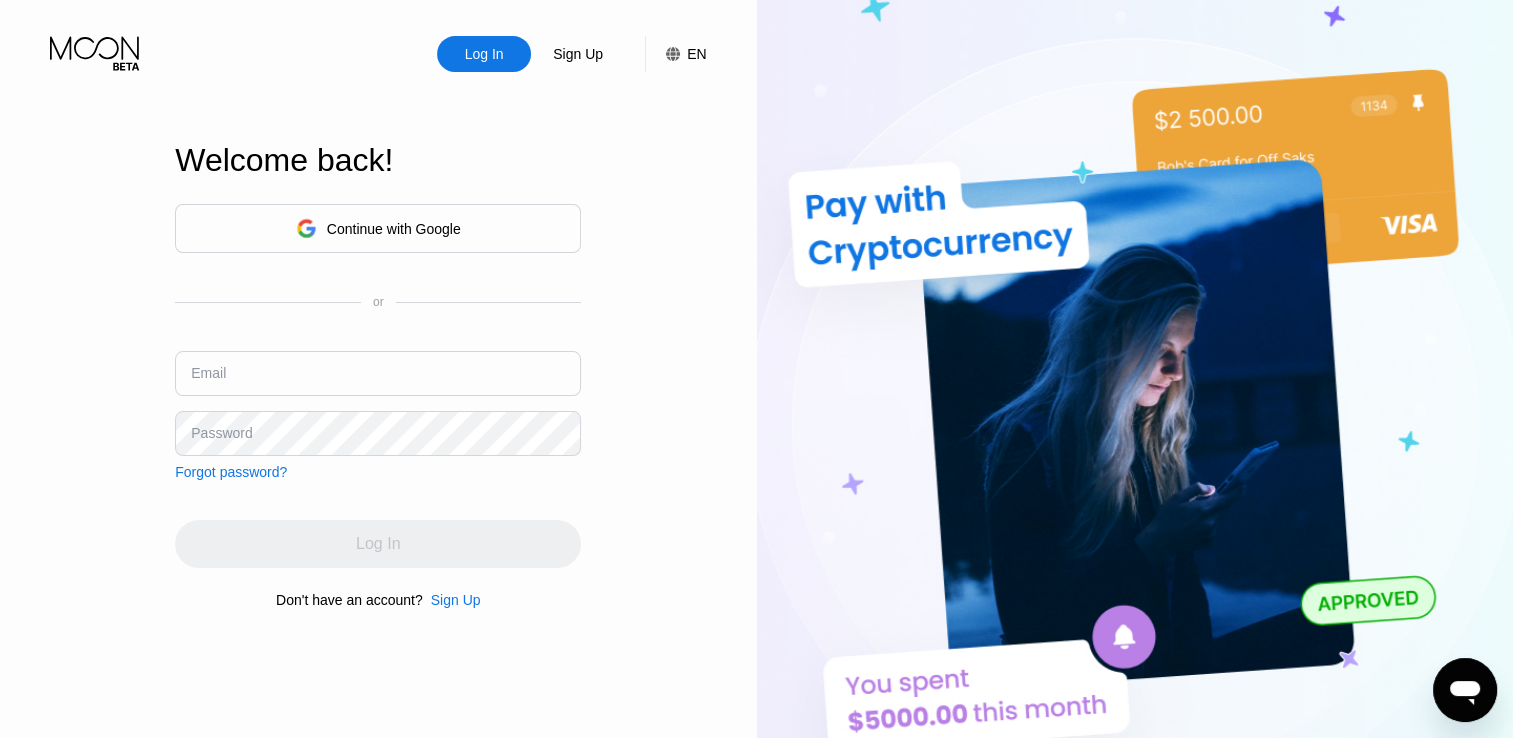 click on "Continue with Google" at bounding box center (378, 228) 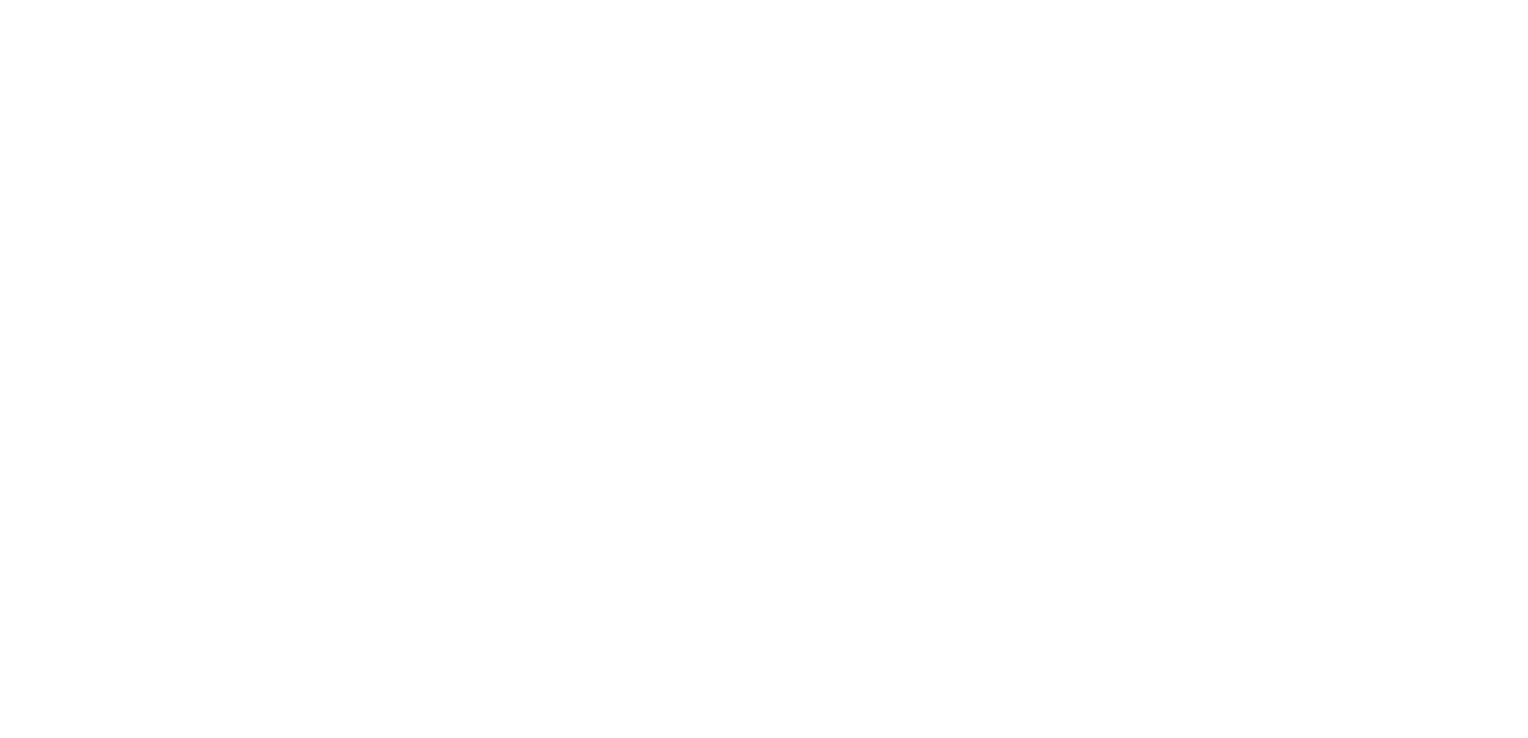 scroll, scrollTop: 0, scrollLeft: 0, axis: both 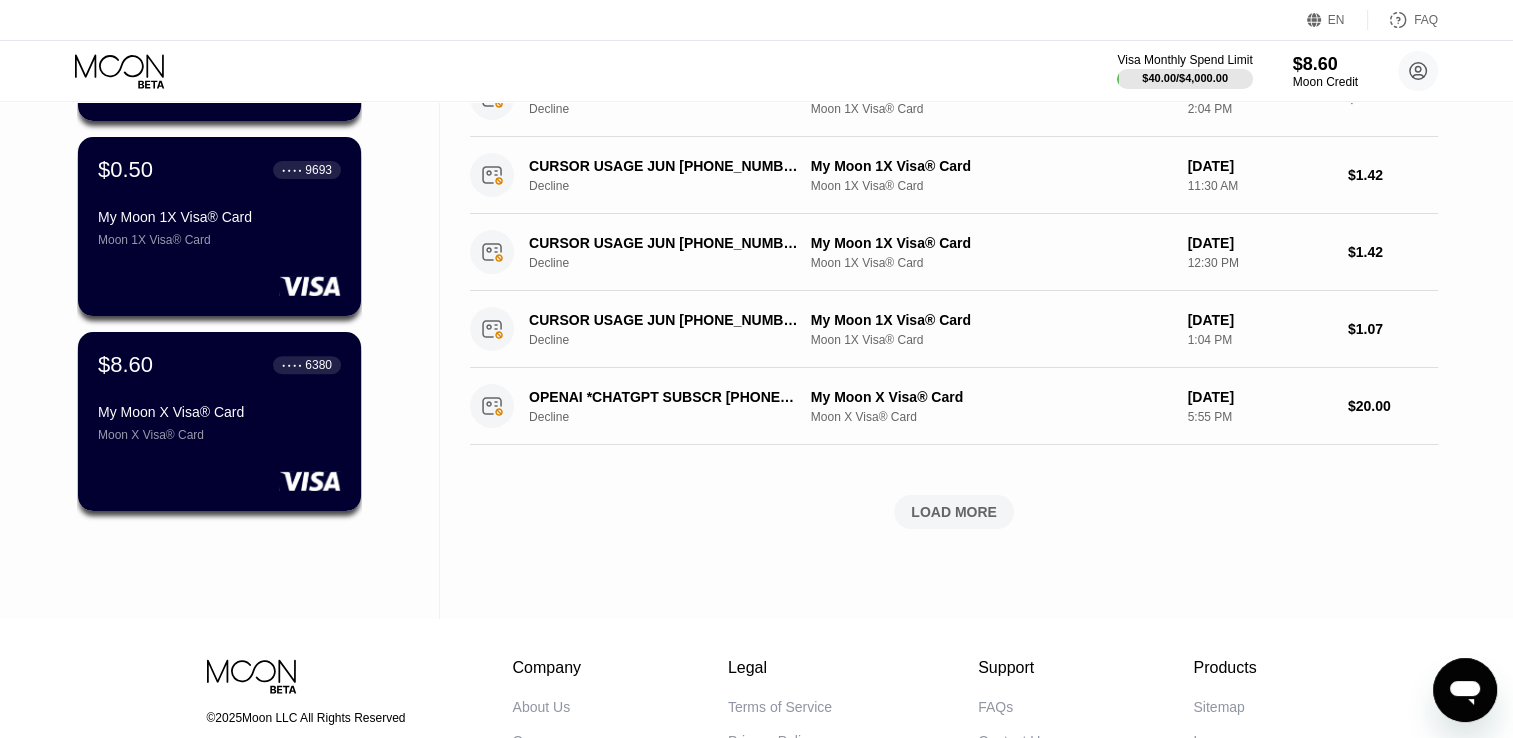 click on "LOAD MORE" at bounding box center (954, 512) 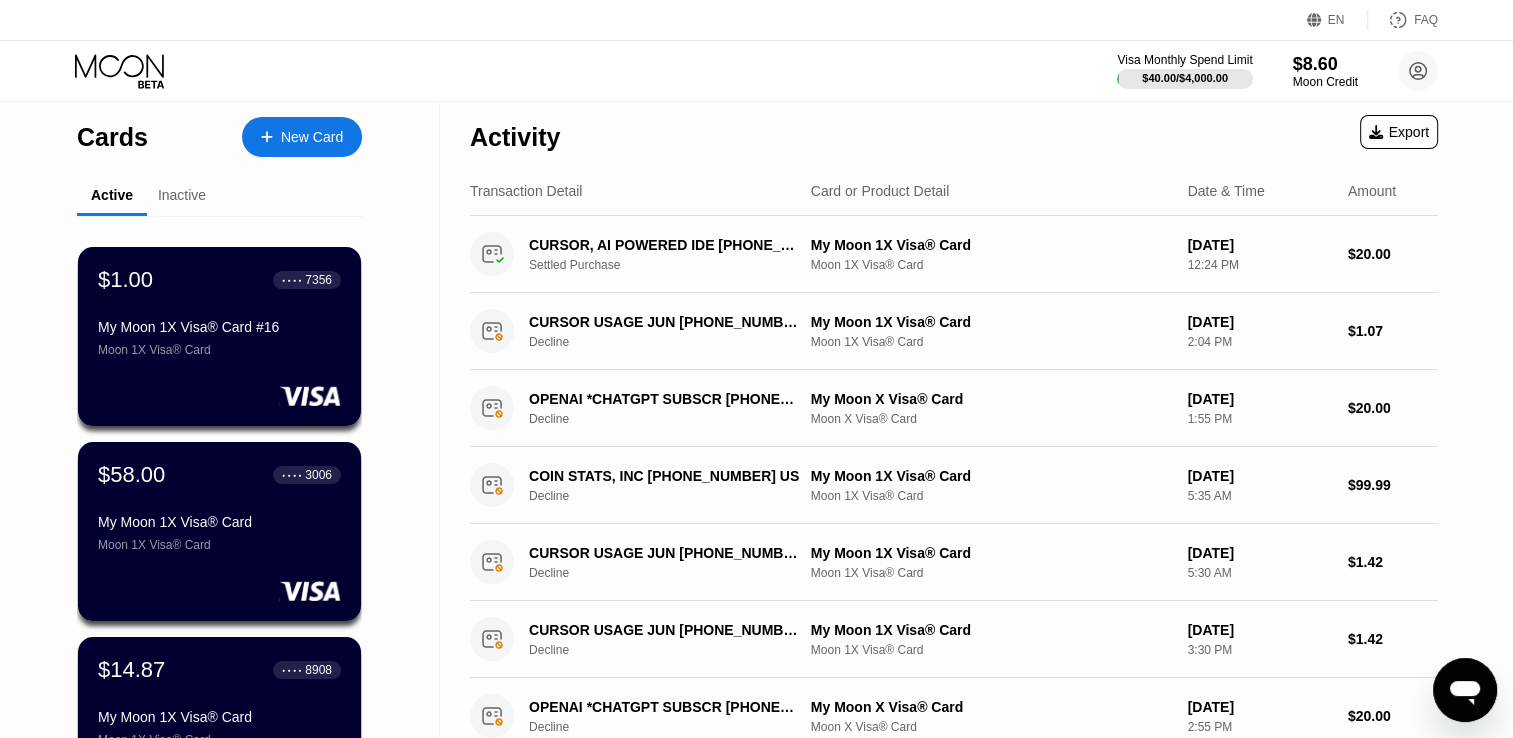 scroll, scrollTop: 0, scrollLeft: 0, axis: both 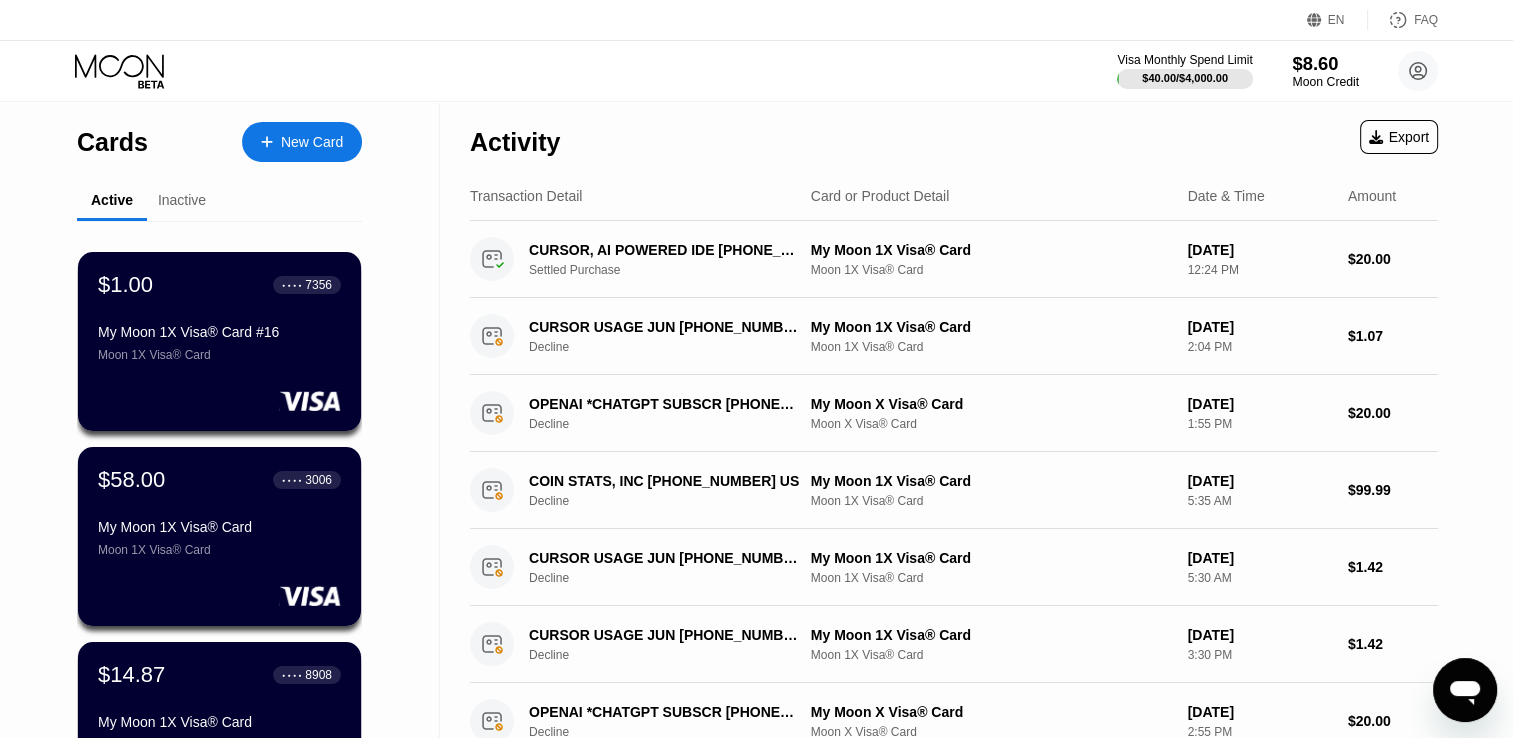 click on "Moon Credit" at bounding box center (1325, 82) 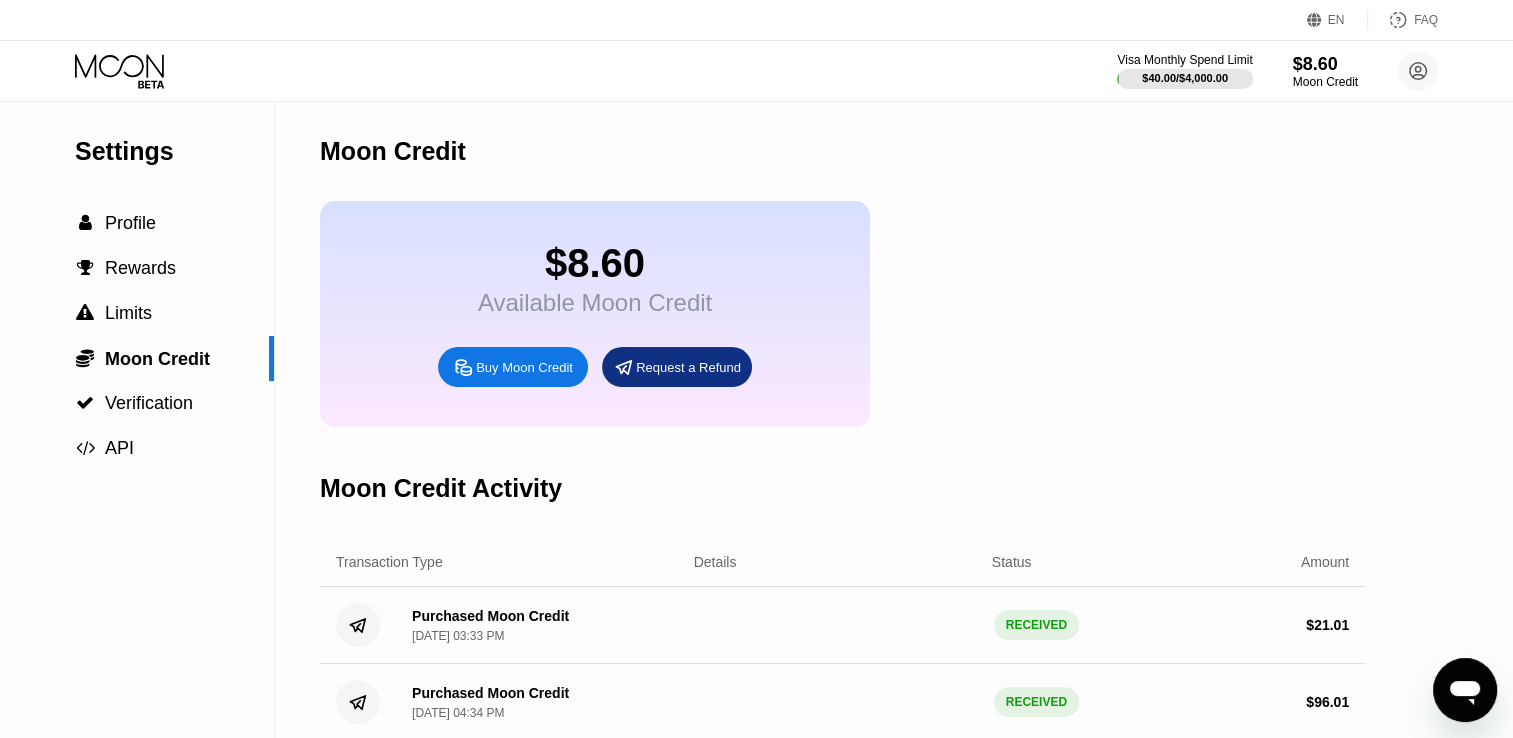 click on "Buy Moon Credit" at bounding box center [524, 367] 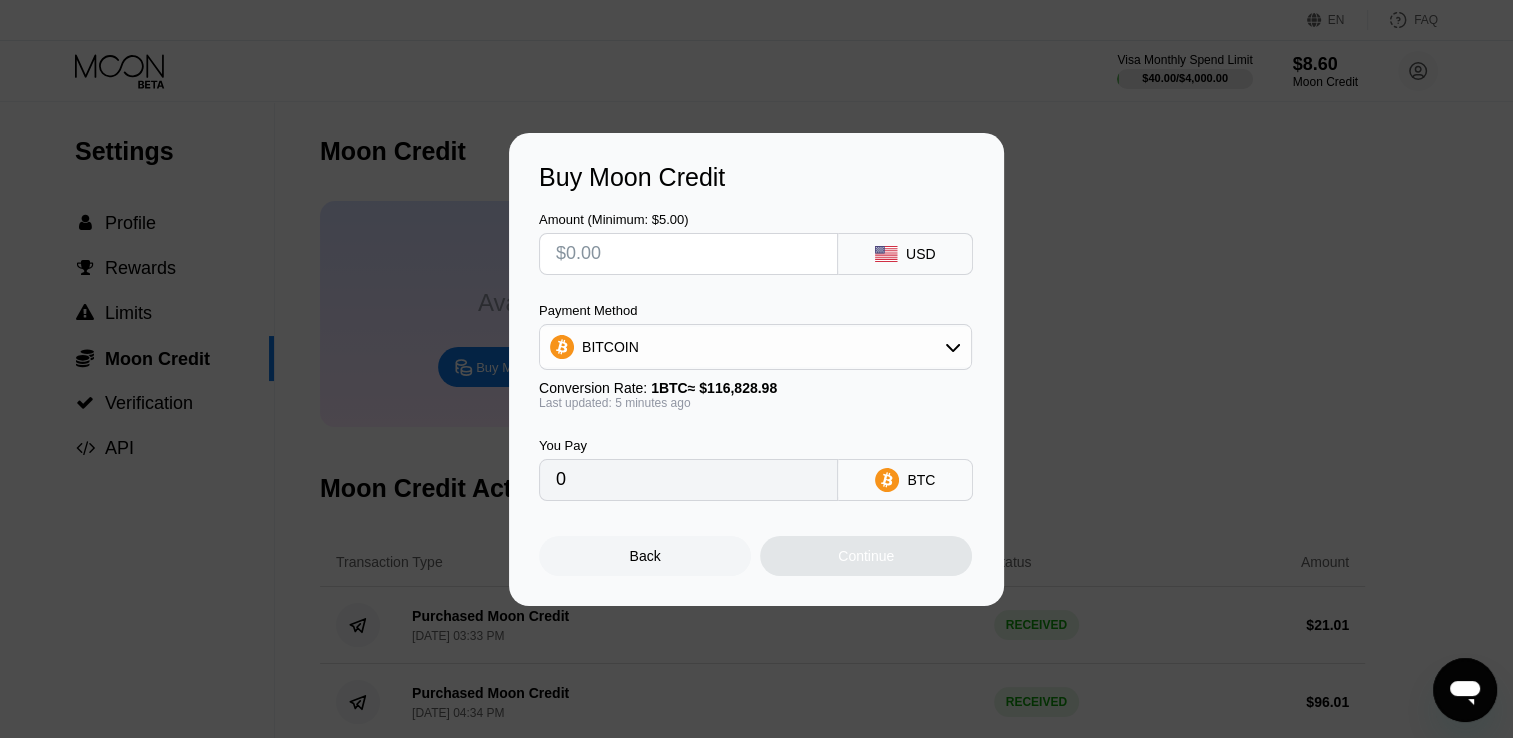 click at bounding box center [688, 254] 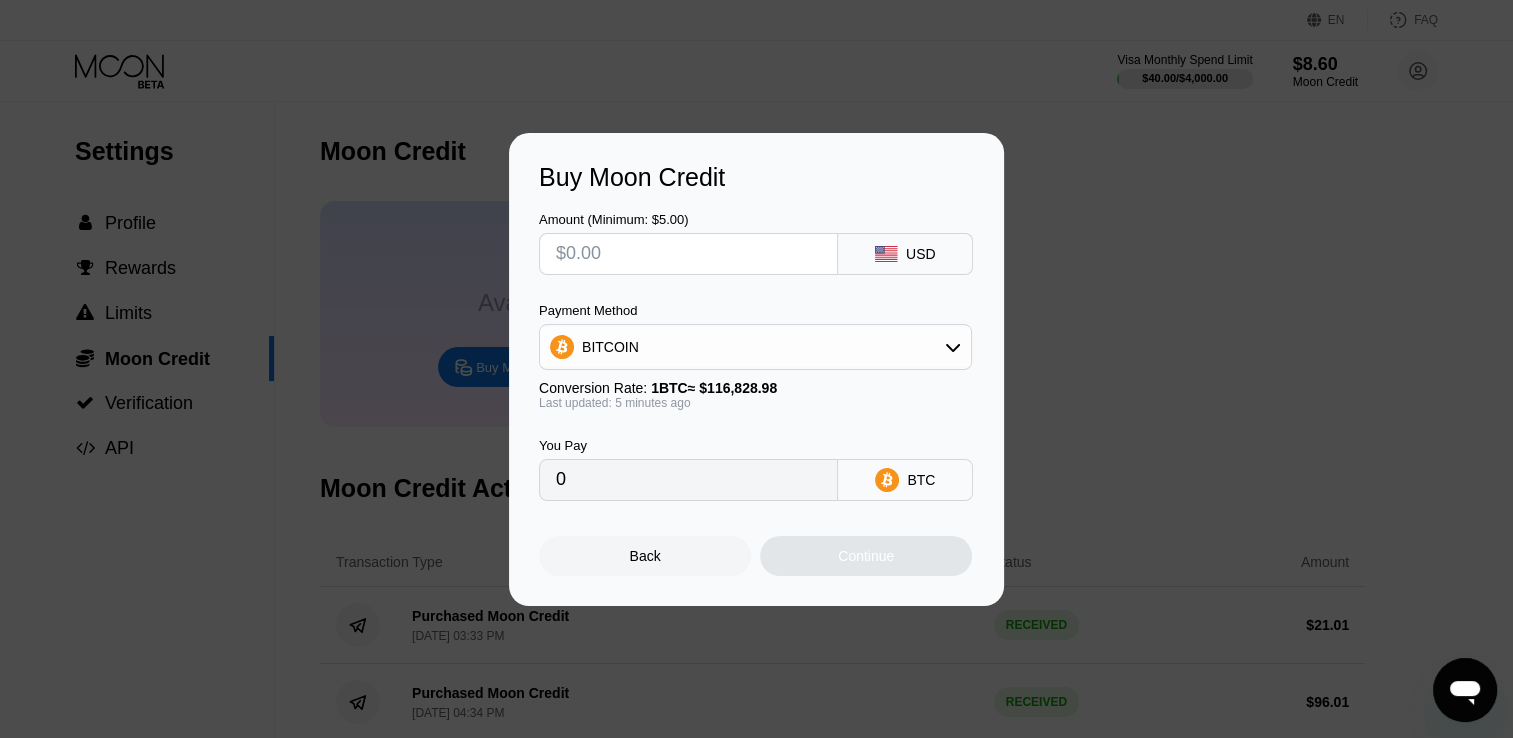 type on "$3" 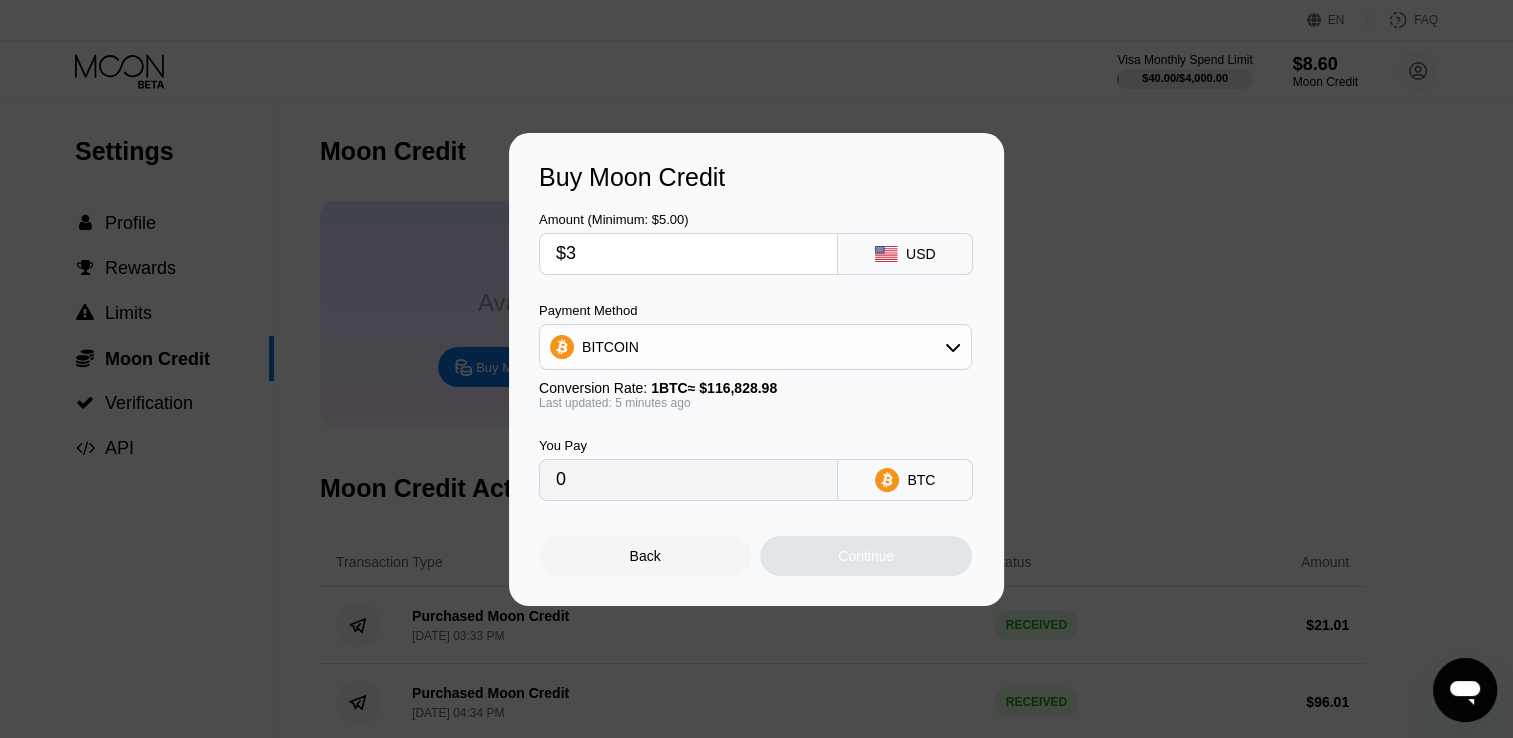 type on "0.00002569" 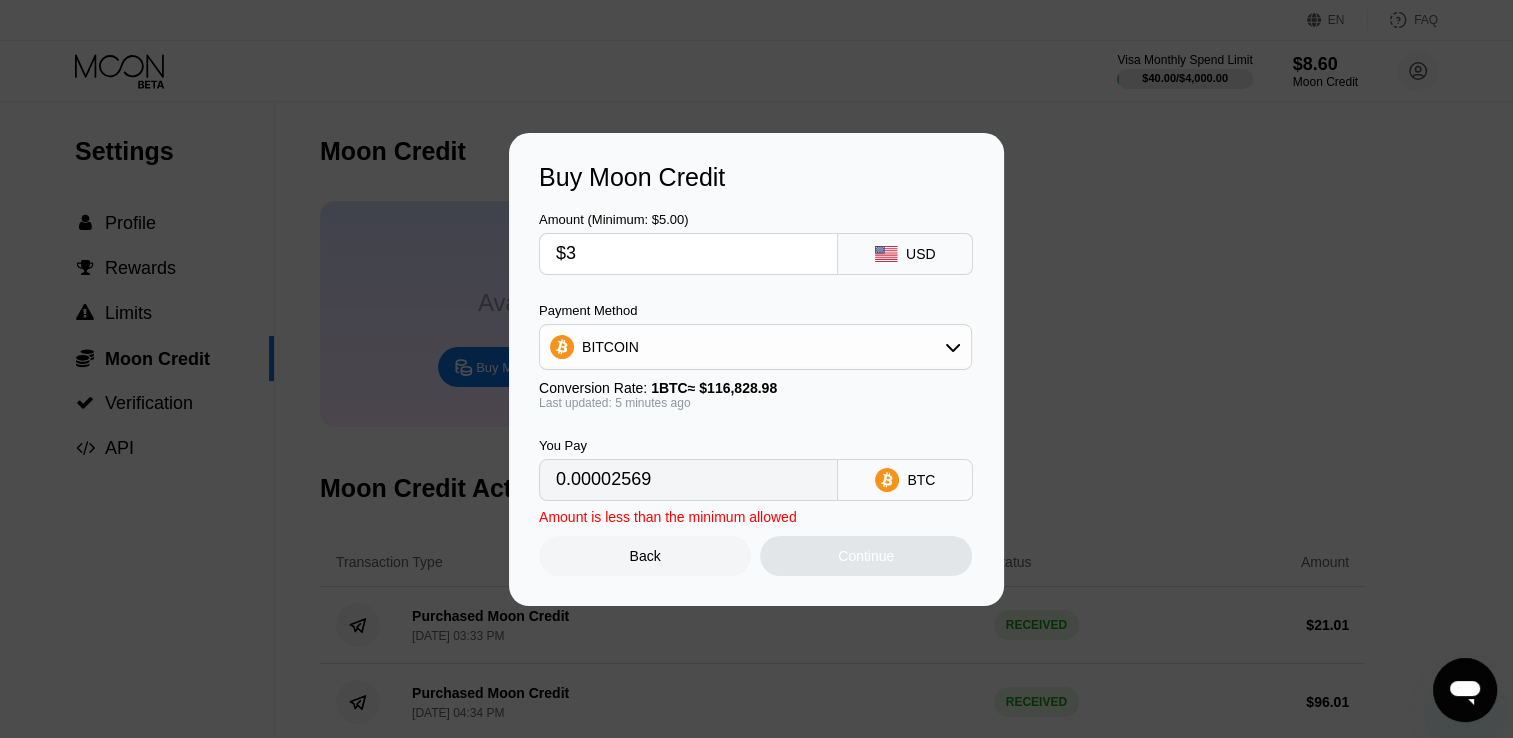 type 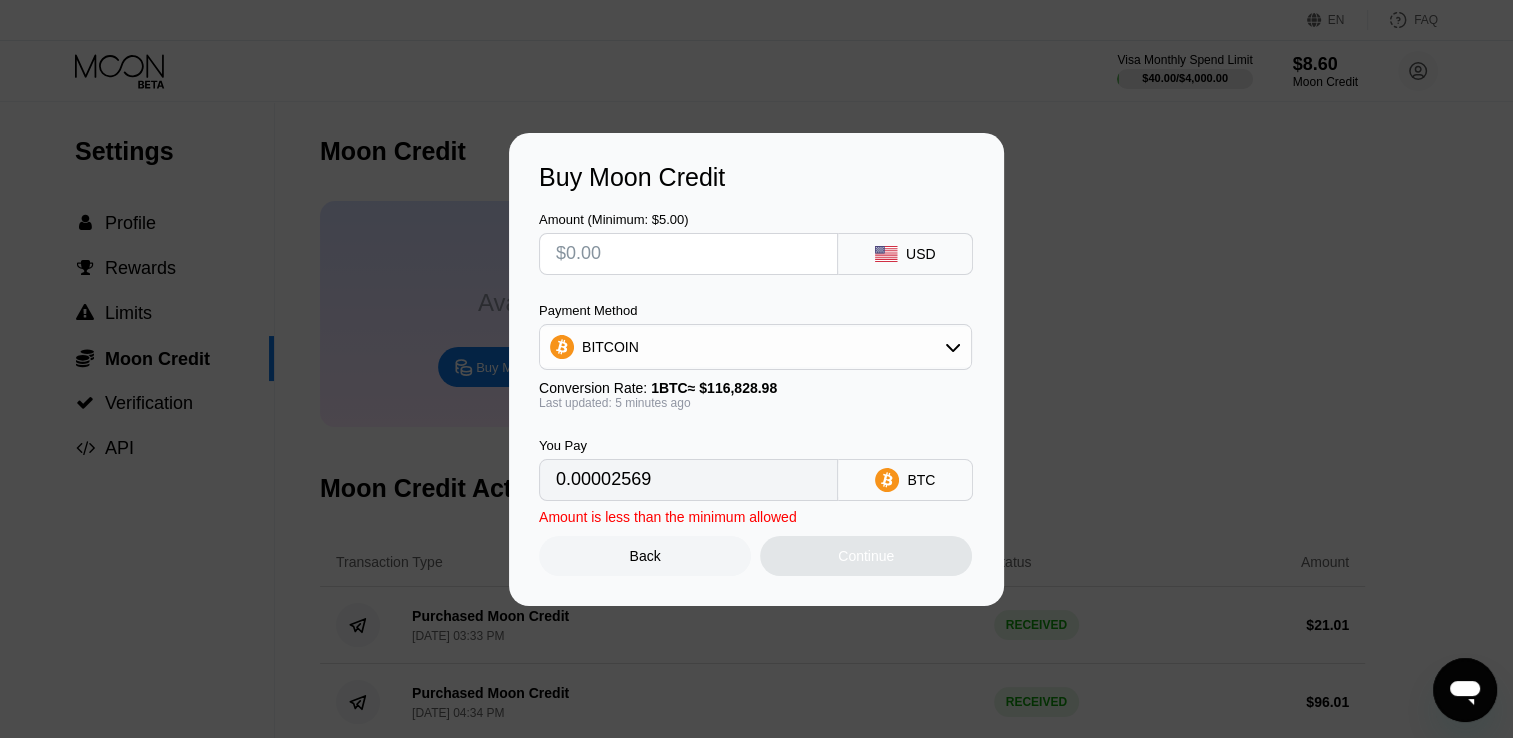 type on "0" 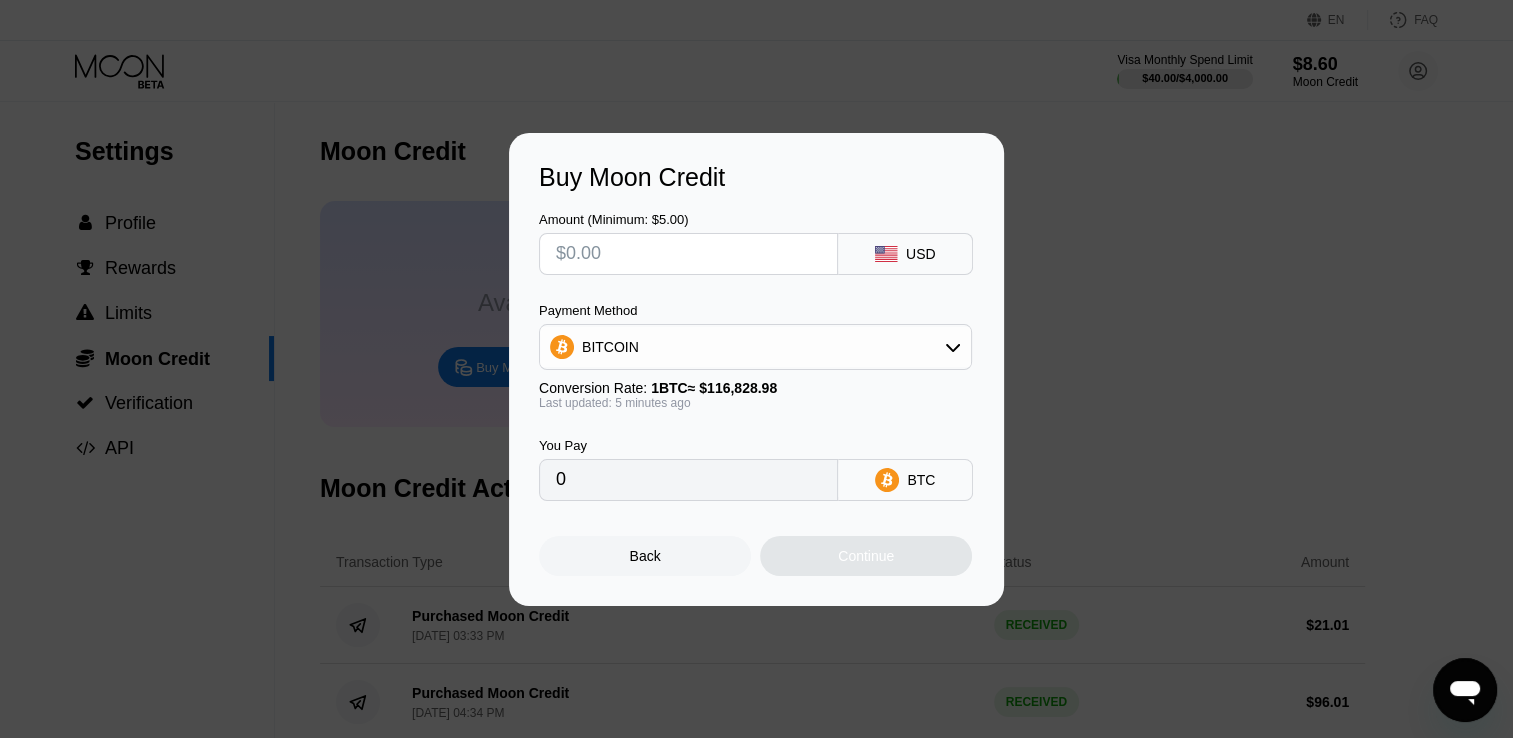 type on "$2" 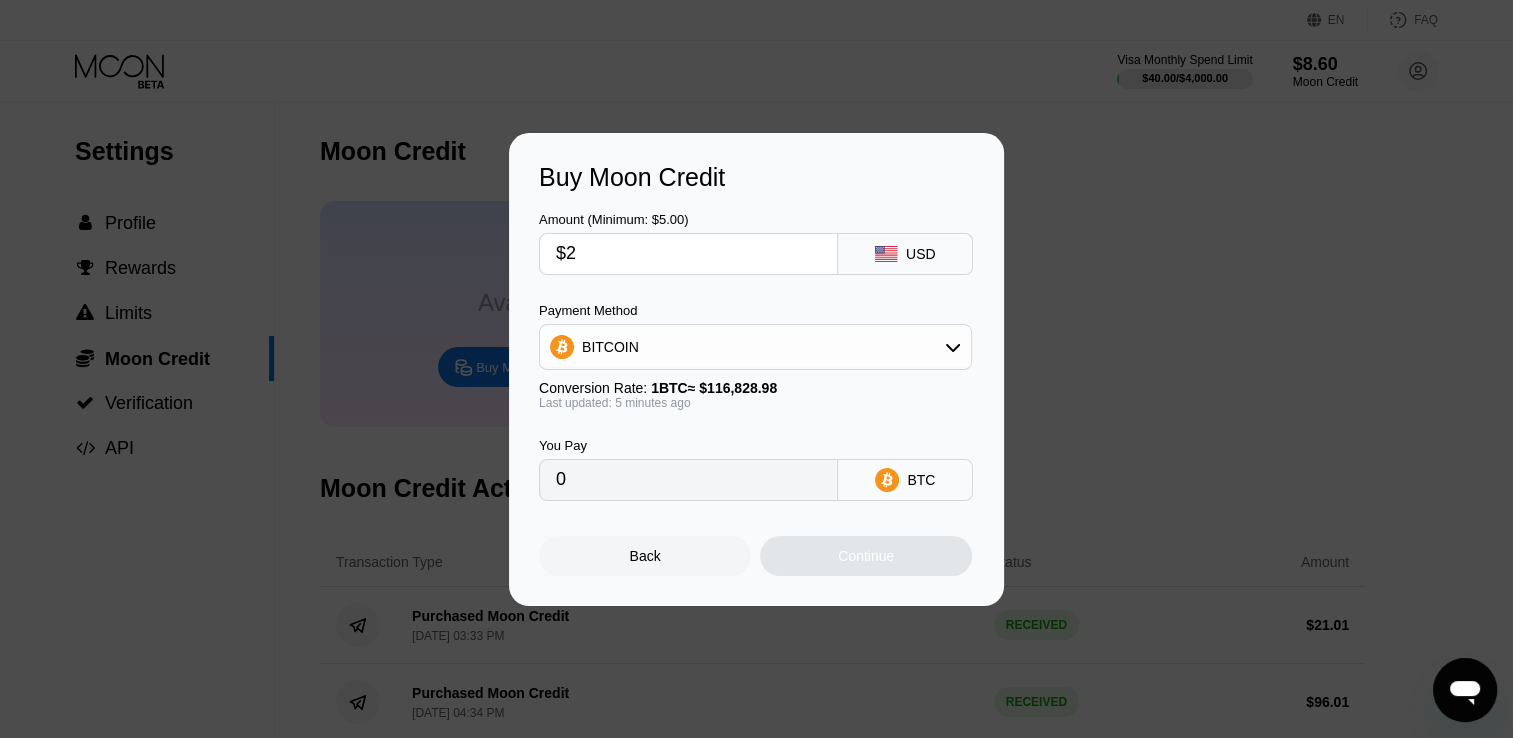 type on "0.00001713" 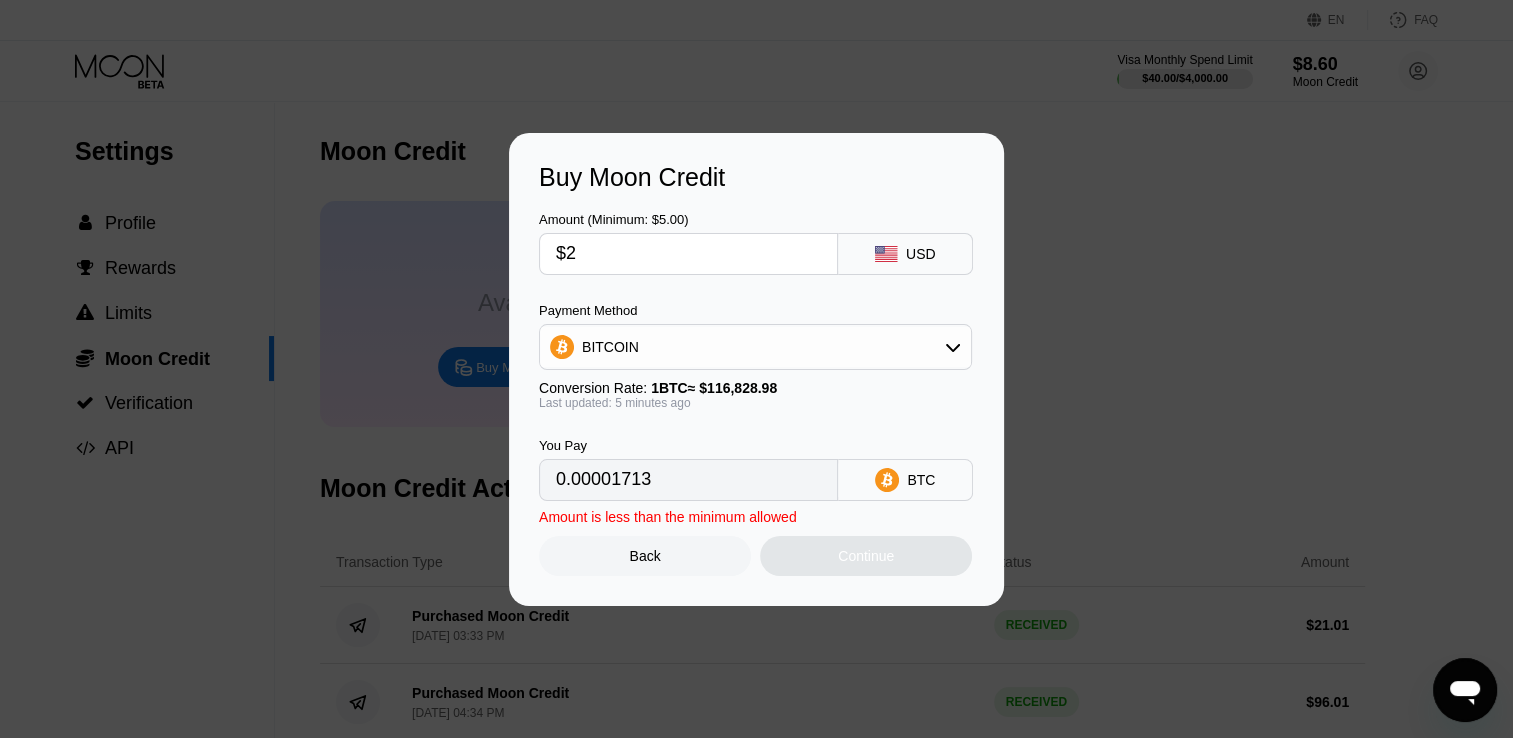 type on "$29" 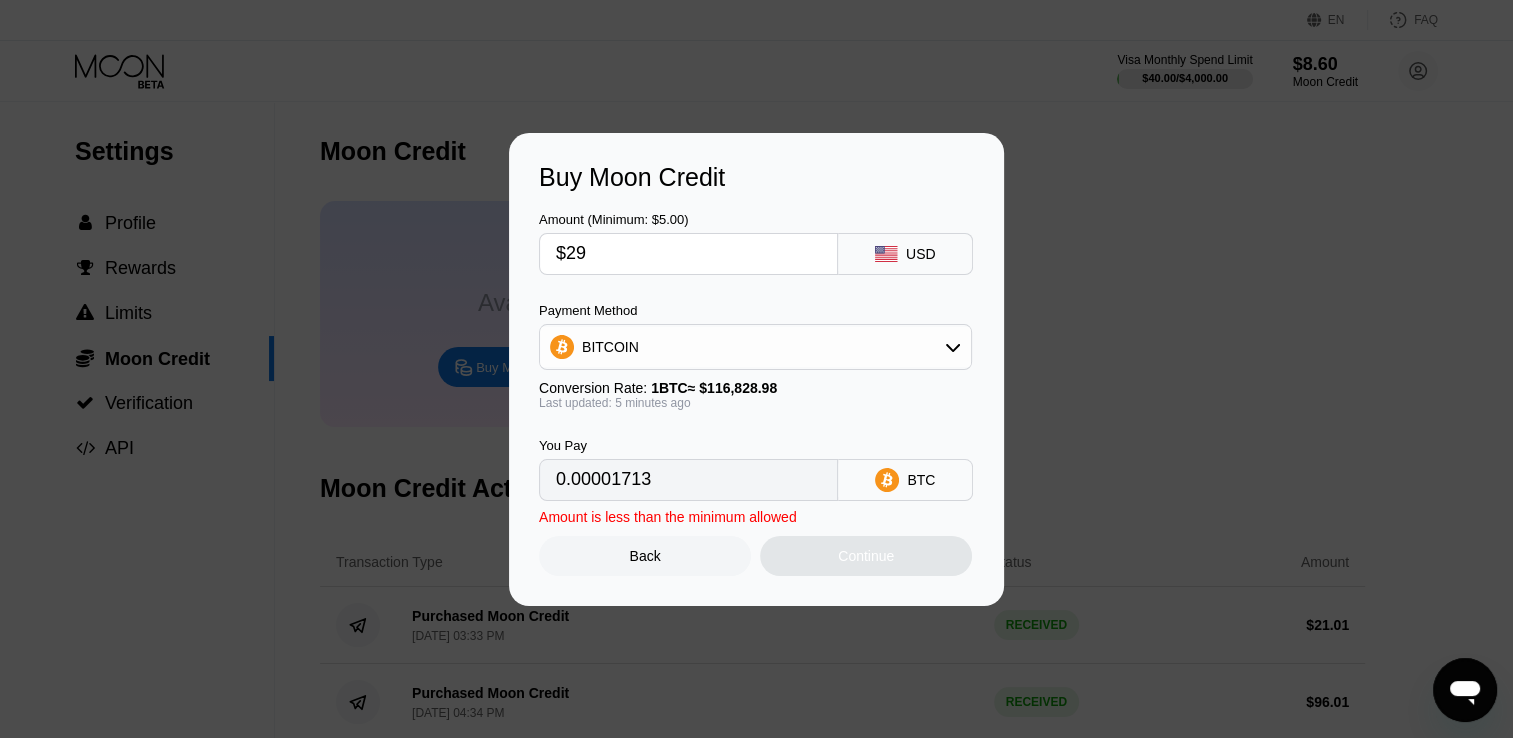 type on "0.00024828" 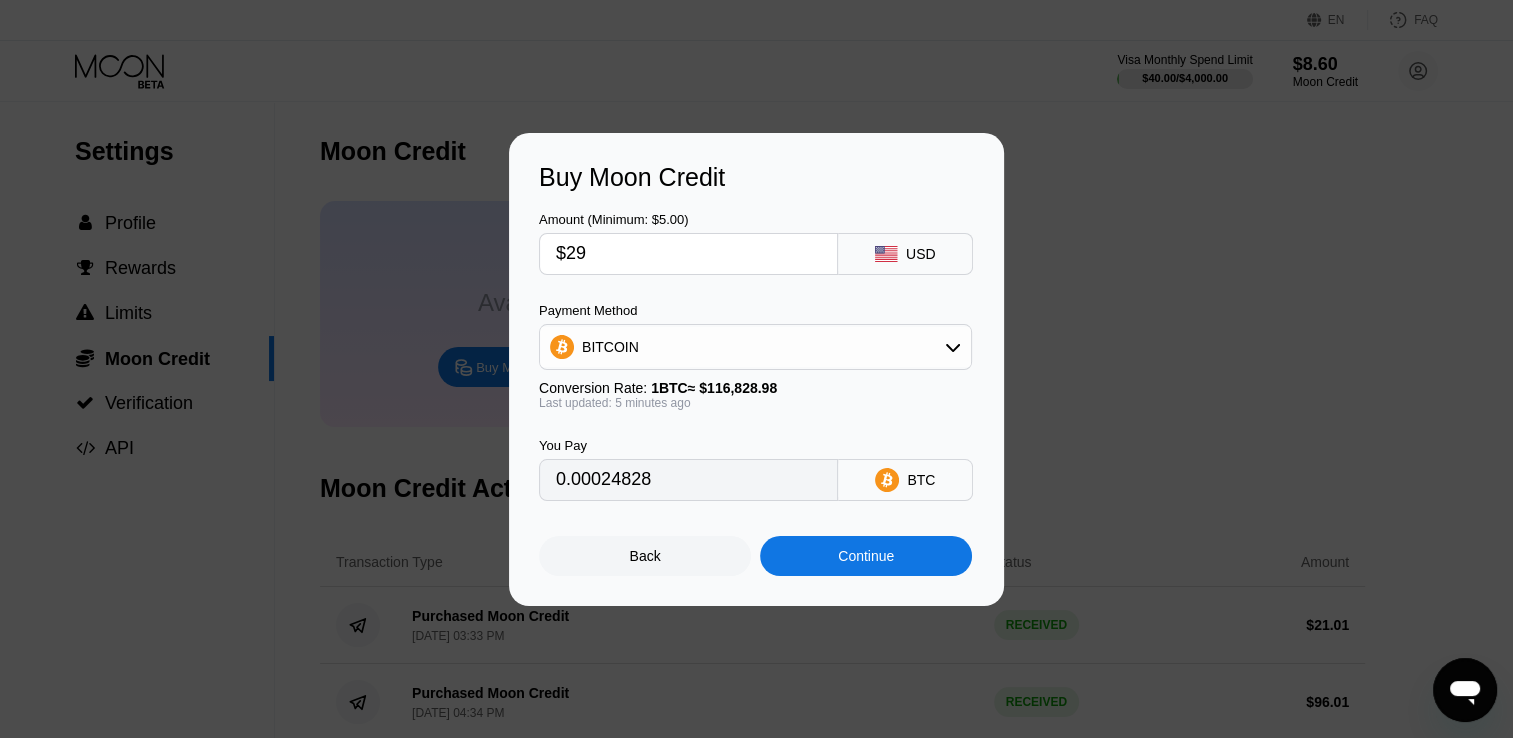 type on "$29" 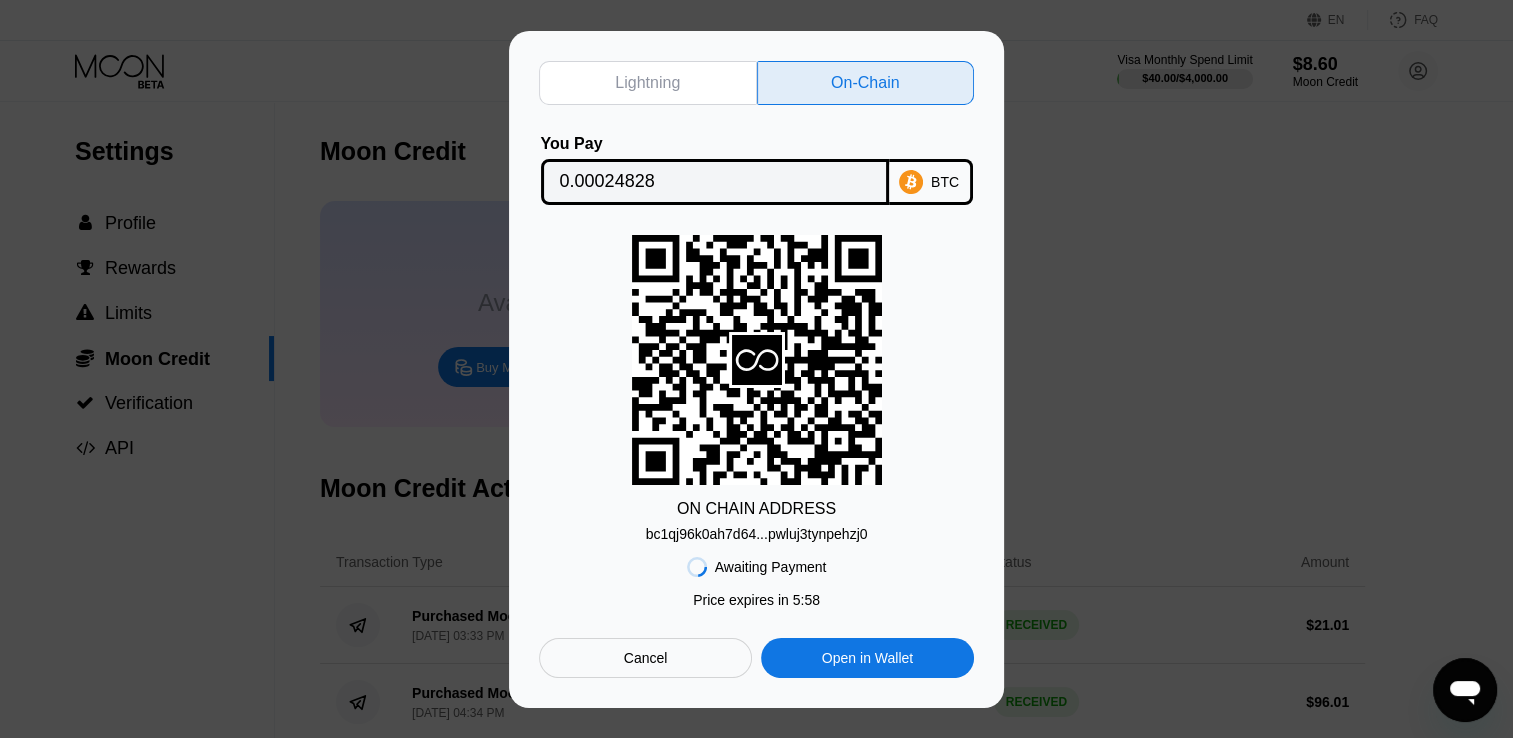 click on "bc1qj96k0ah7d64...pwluj3tynpehzj0" at bounding box center (757, 534) 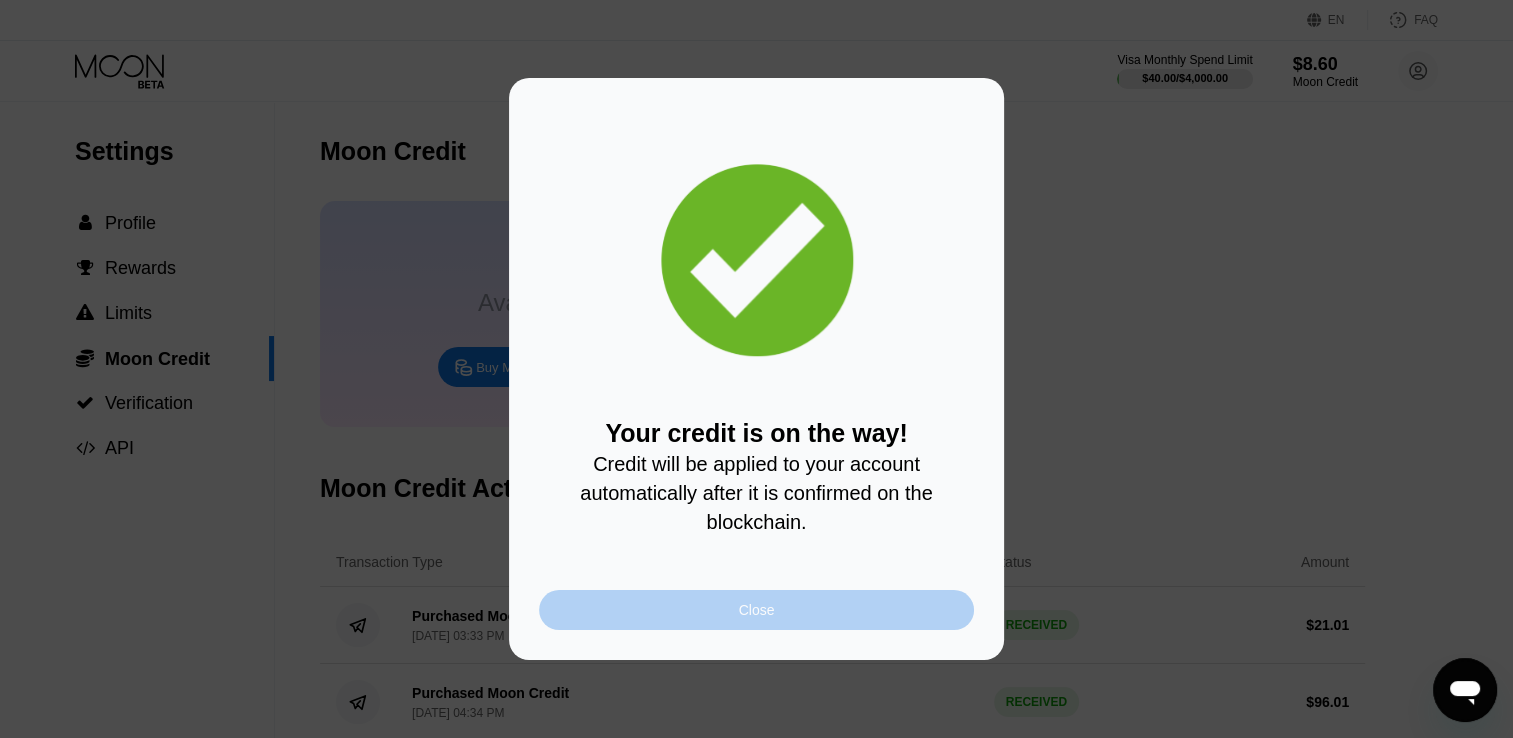 click on "Close" at bounding box center [757, 610] 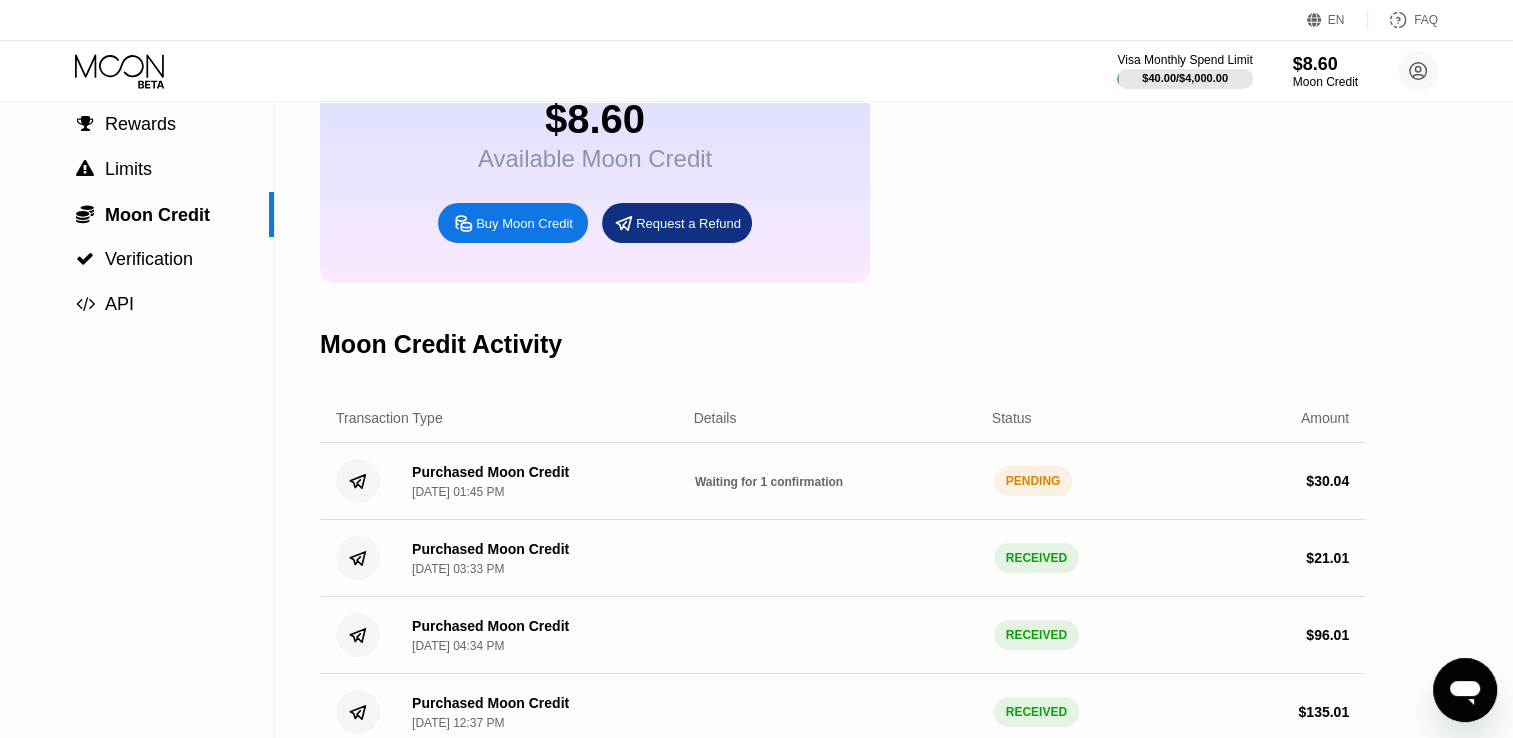scroll, scrollTop: 200, scrollLeft: 0, axis: vertical 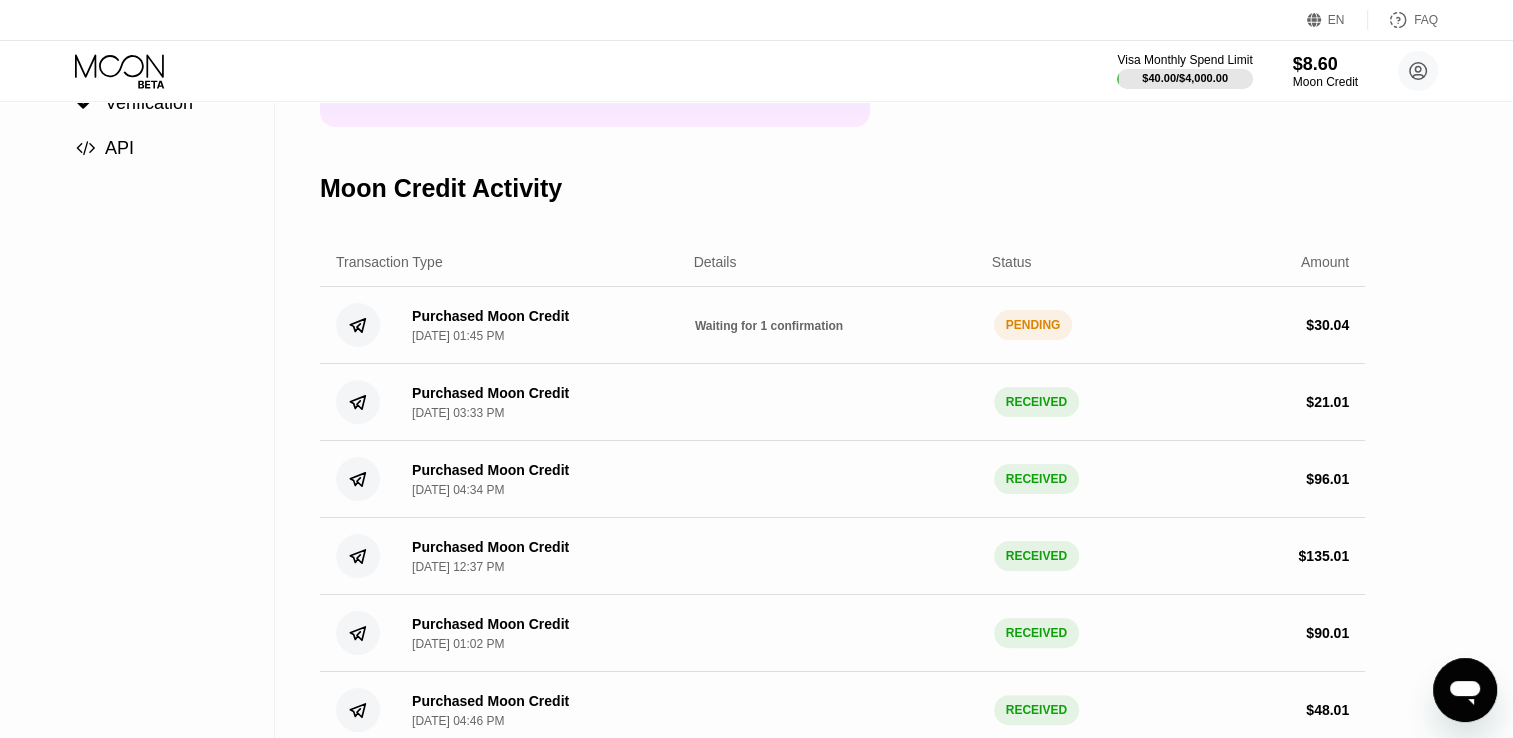 click on "PENDING" at bounding box center [1033, 325] 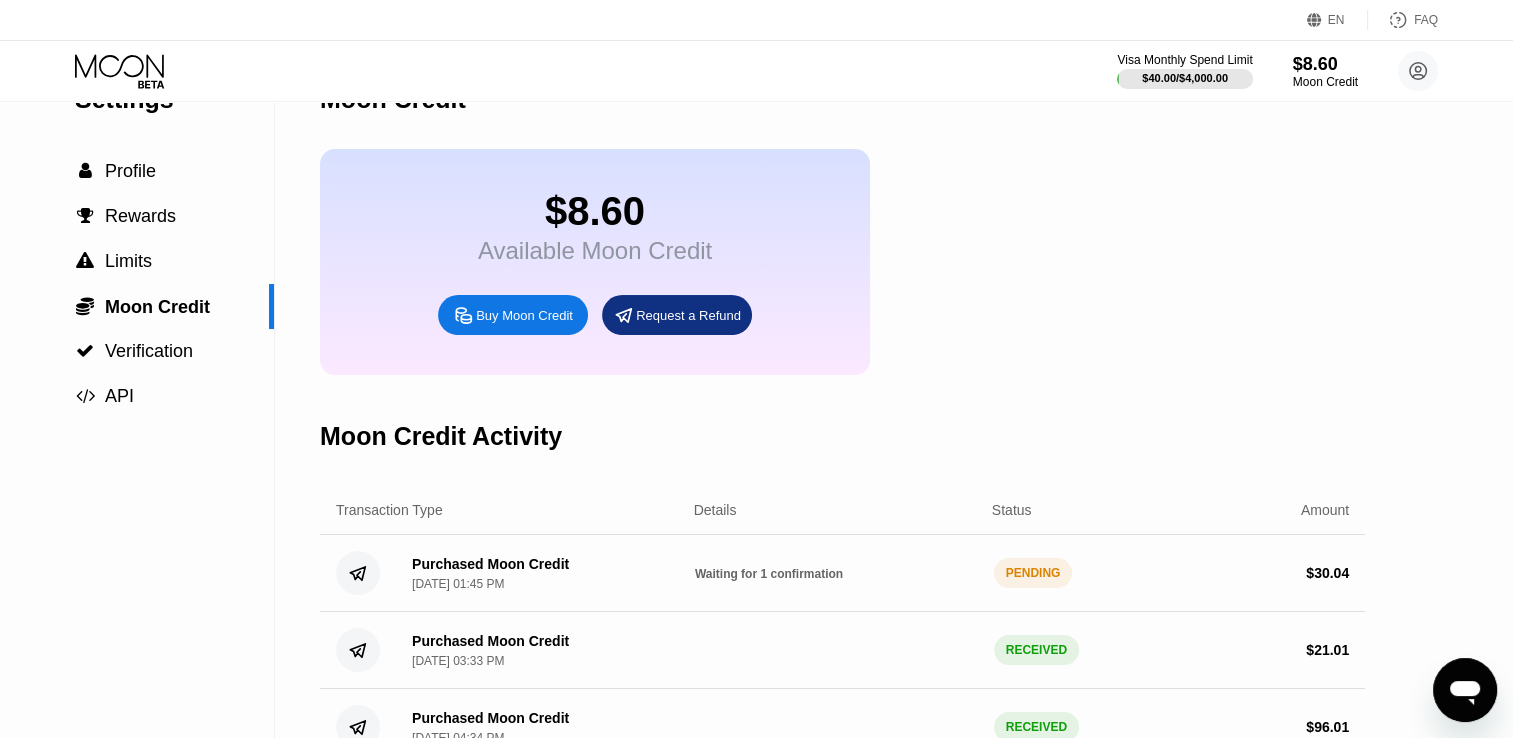 scroll, scrollTop: 0, scrollLeft: 0, axis: both 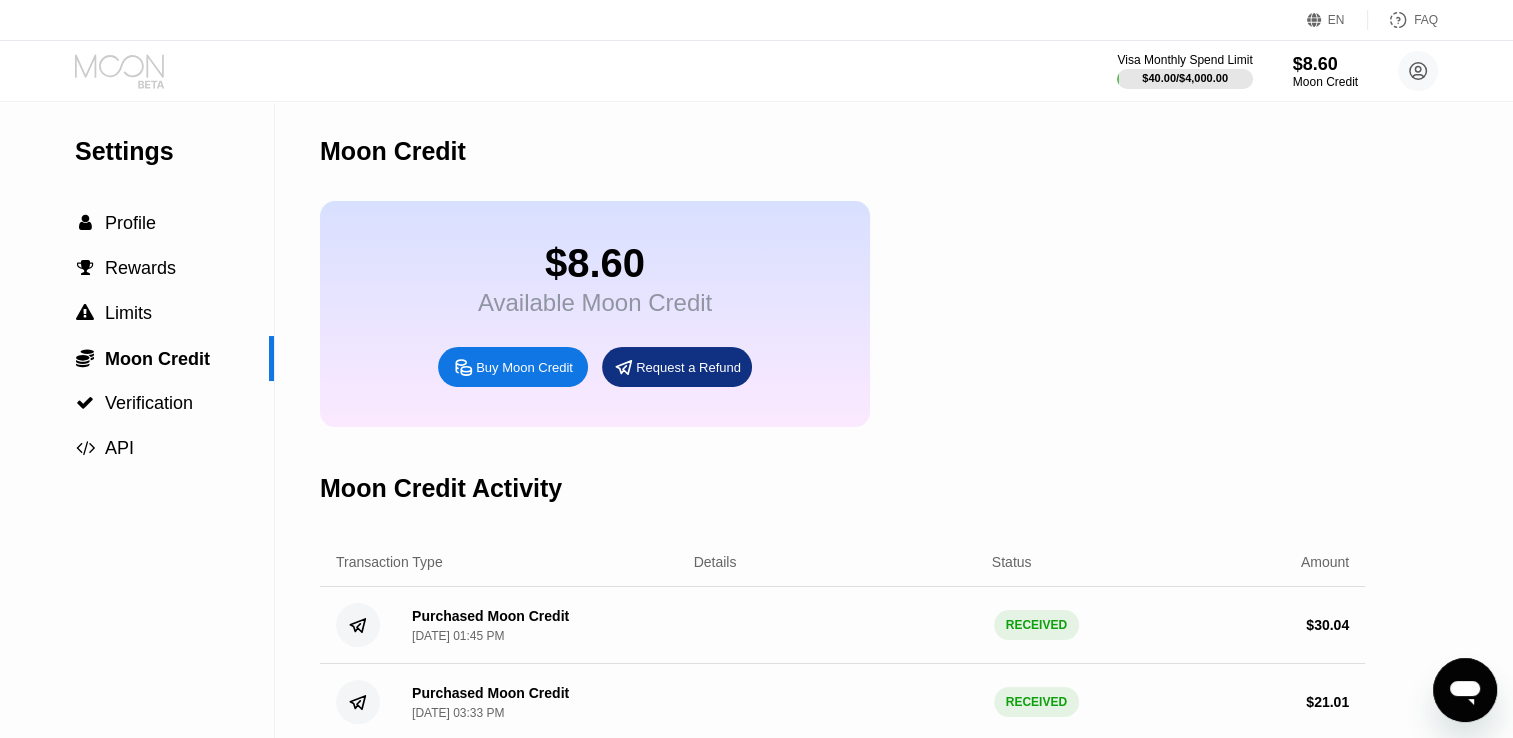 click 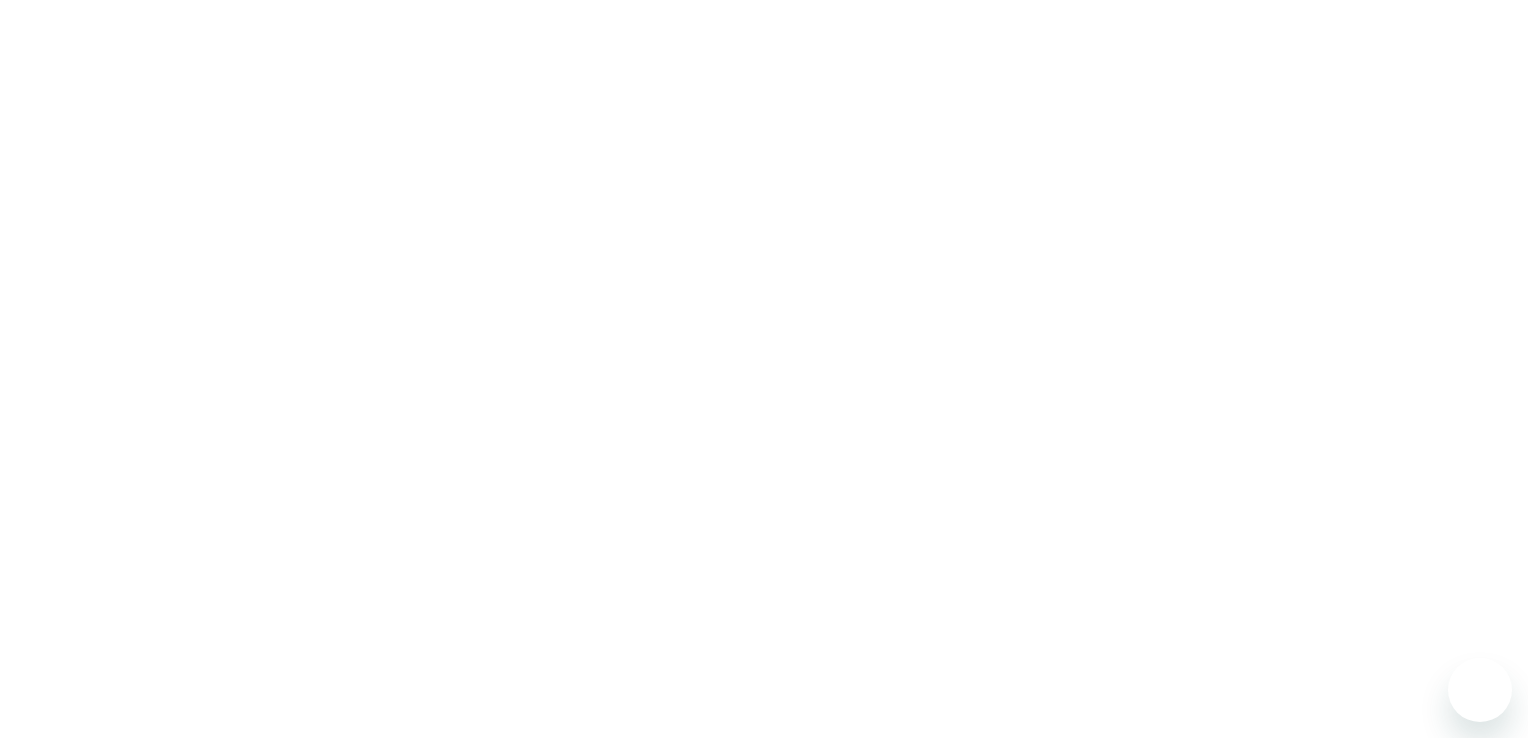 scroll, scrollTop: 0, scrollLeft: 0, axis: both 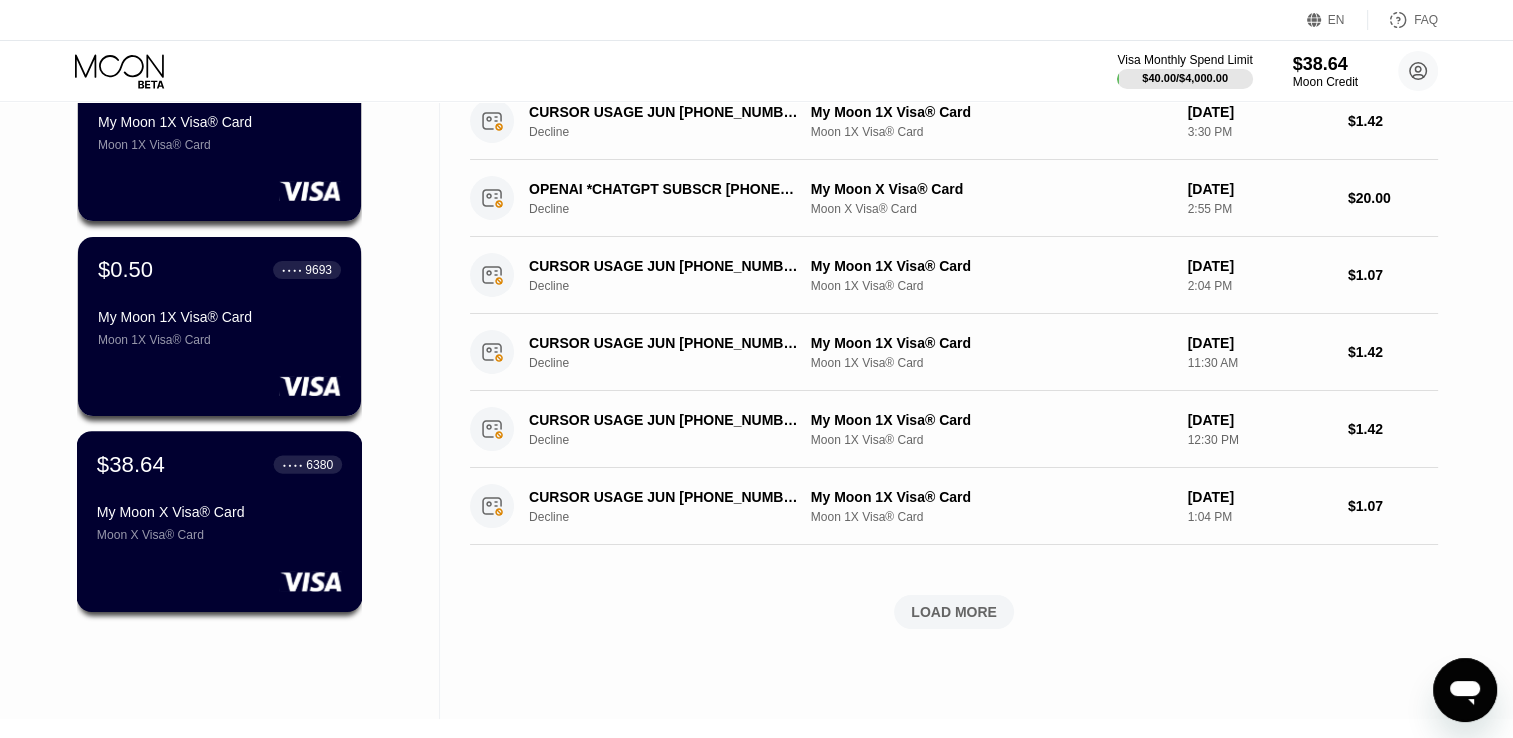 click on "My Moon X Visa® Card" at bounding box center [219, 512] 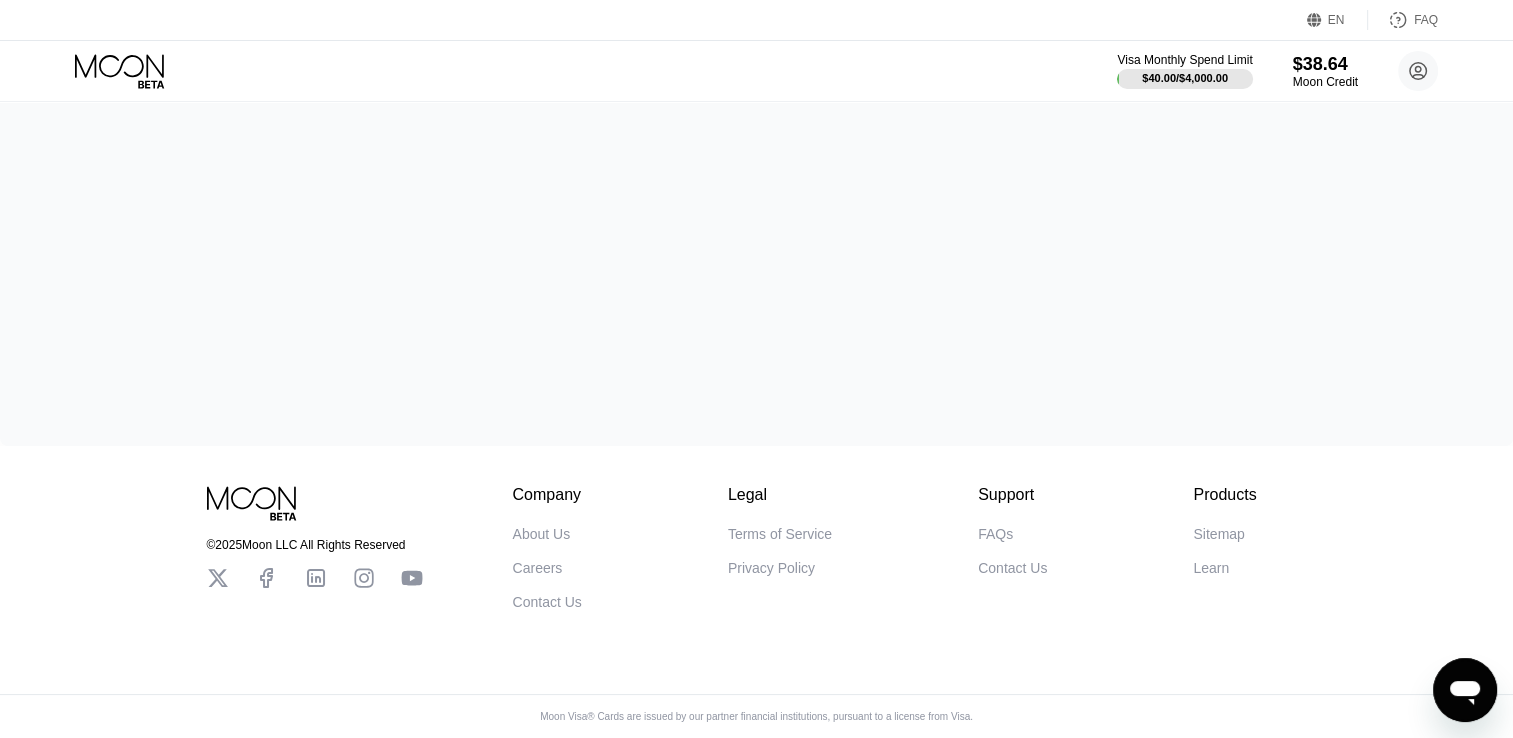 scroll, scrollTop: 0, scrollLeft: 0, axis: both 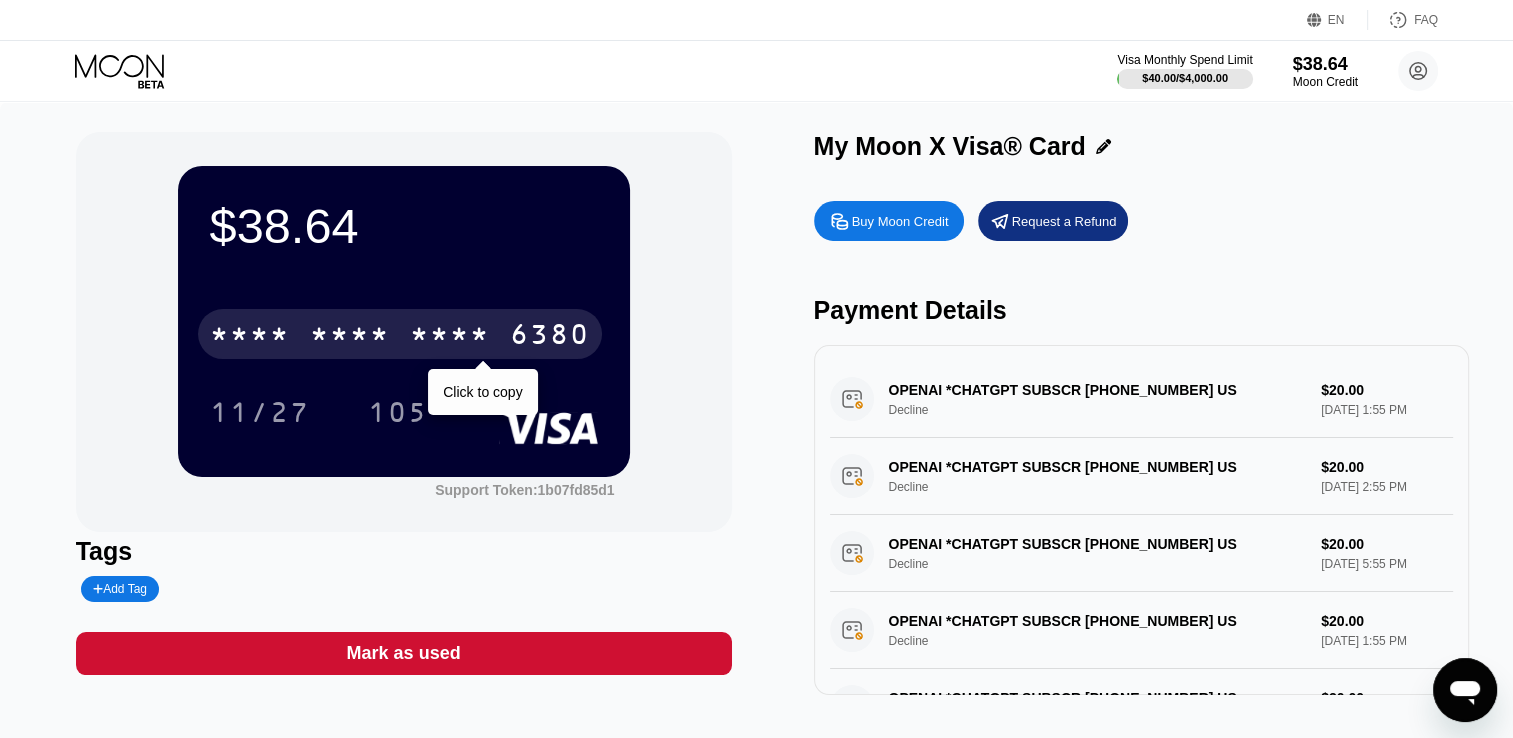 click on "6380" at bounding box center [550, 337] 